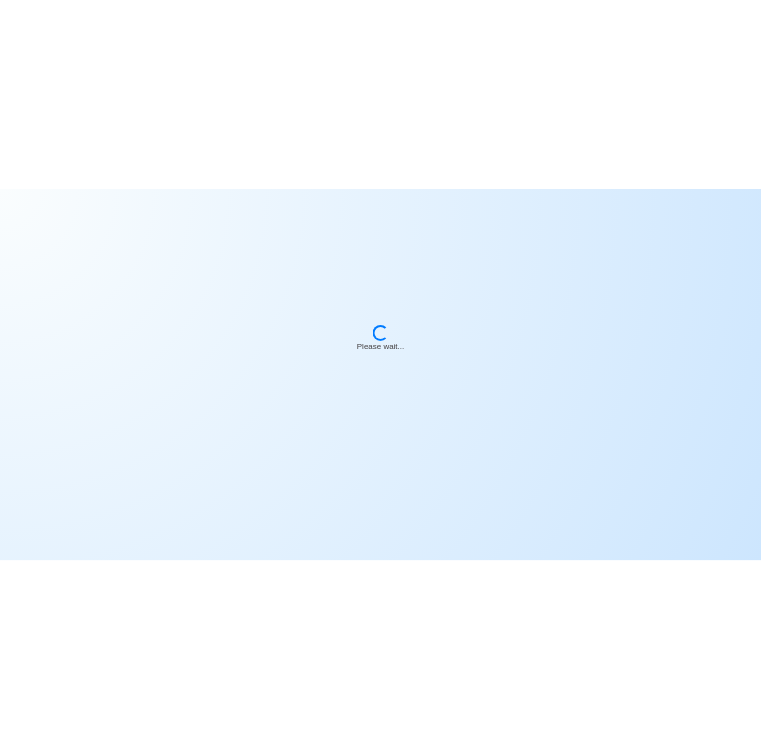scroll, scrollTop: 0, scrollLeft: 0, axis: both 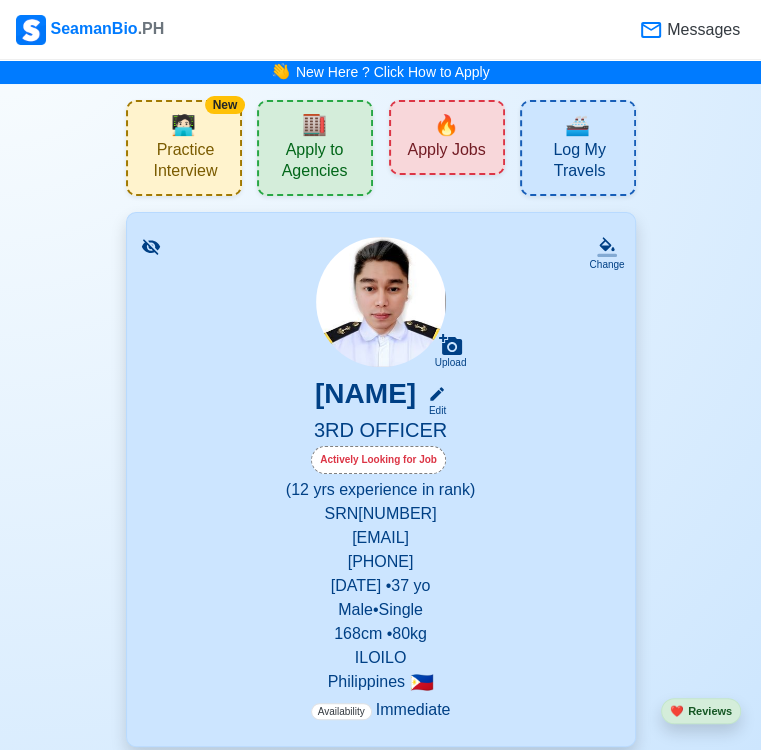 click on "🔥 Apply Jobs" at bounding box center [447, 137] 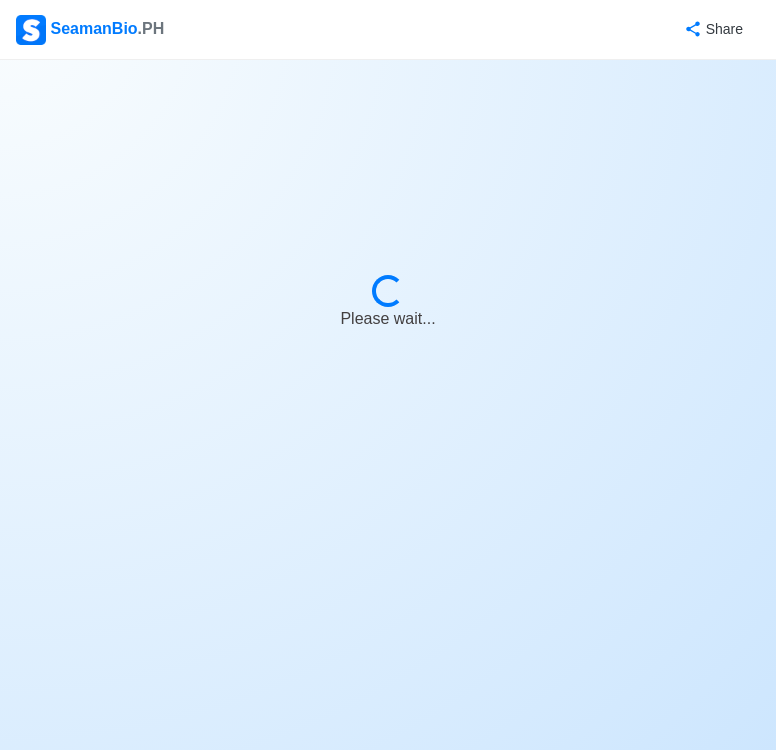 select on "3rd Officer" 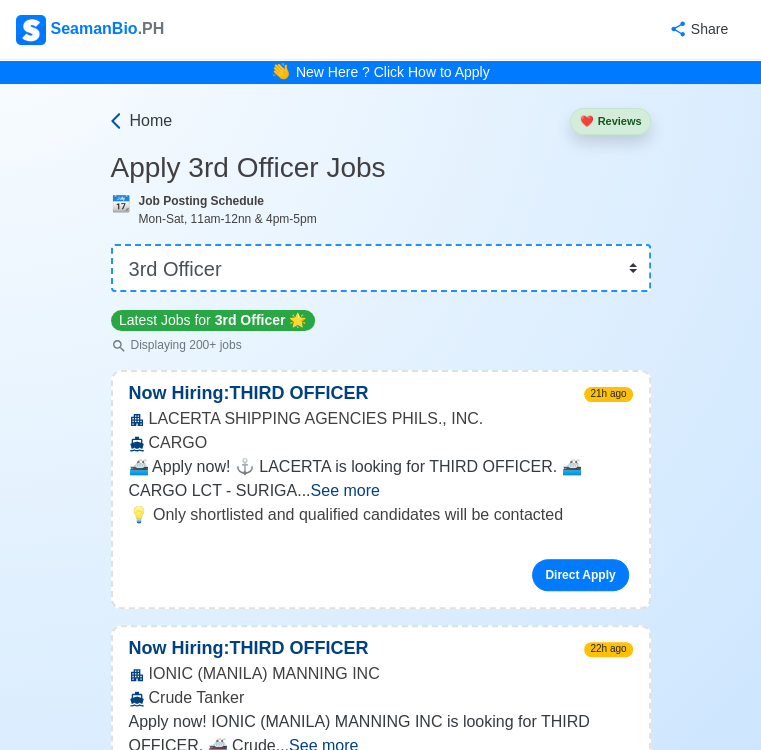 click on "Home" at bounding box center [139, 121] 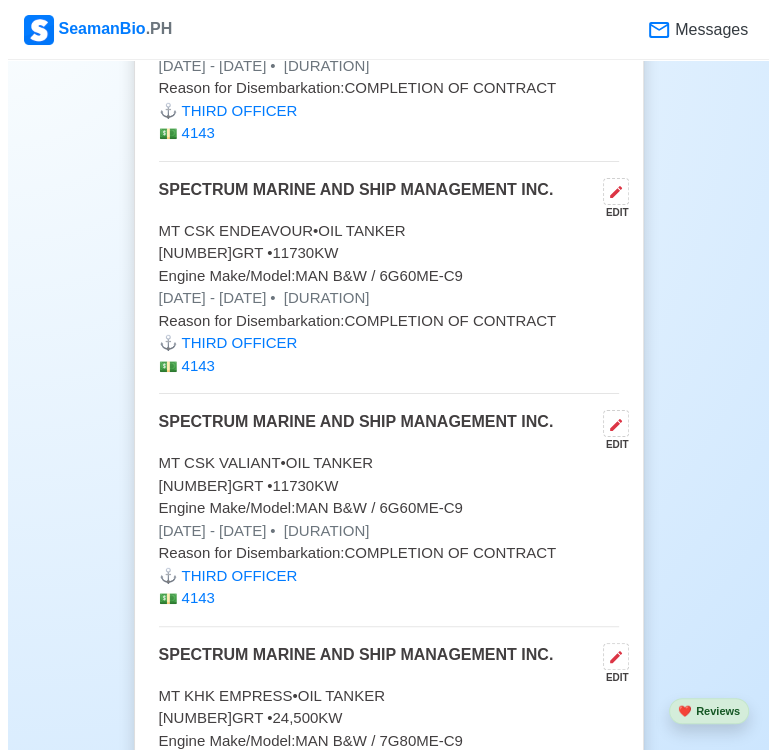 scroll, scrollTop: 5300, scrollLeft: 0, axis: vertical 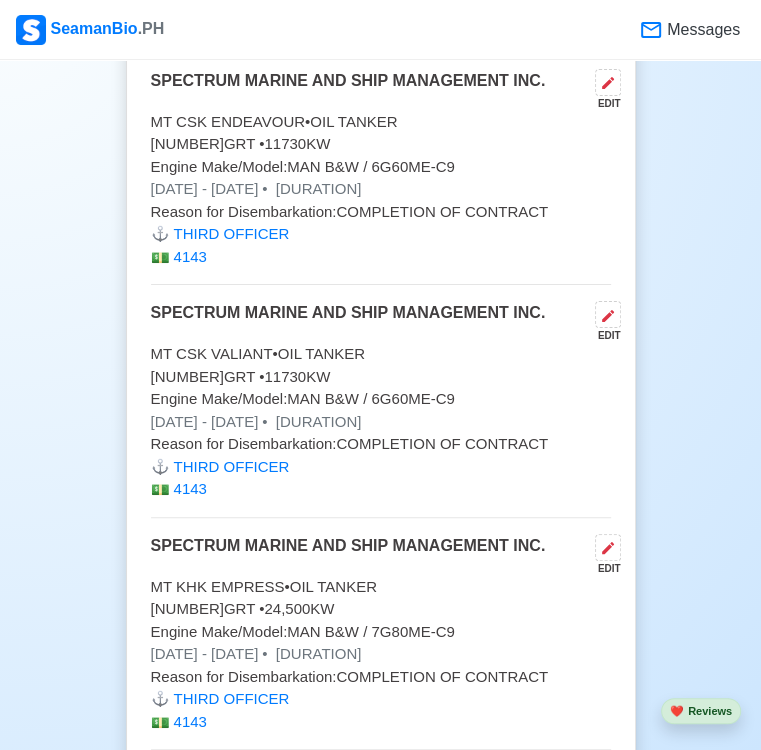 click on "63497  GRT •  11730  KW" at bounding box center (381, 377) 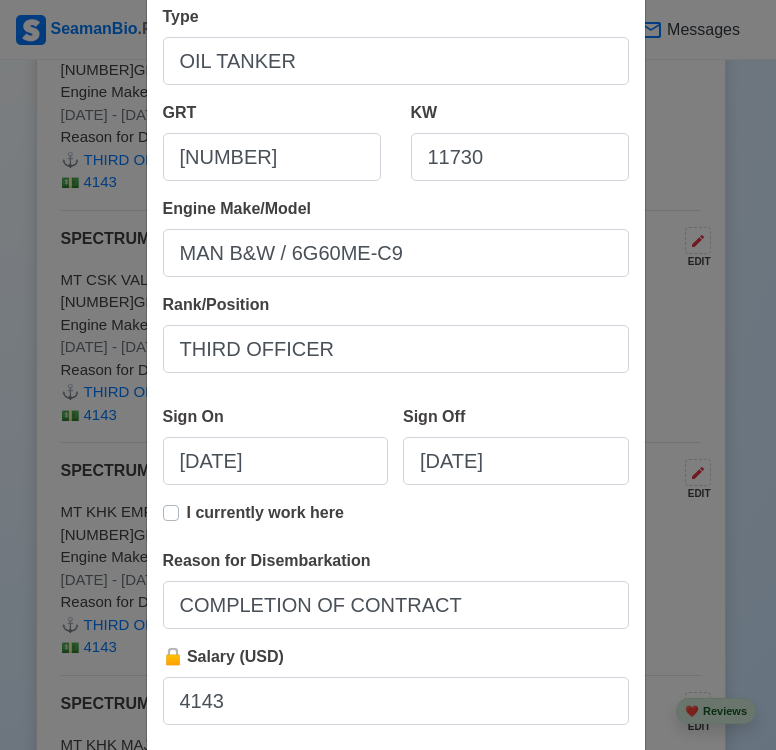 scroll, scrollTop: 0, scrollLeft: 0, axis: both 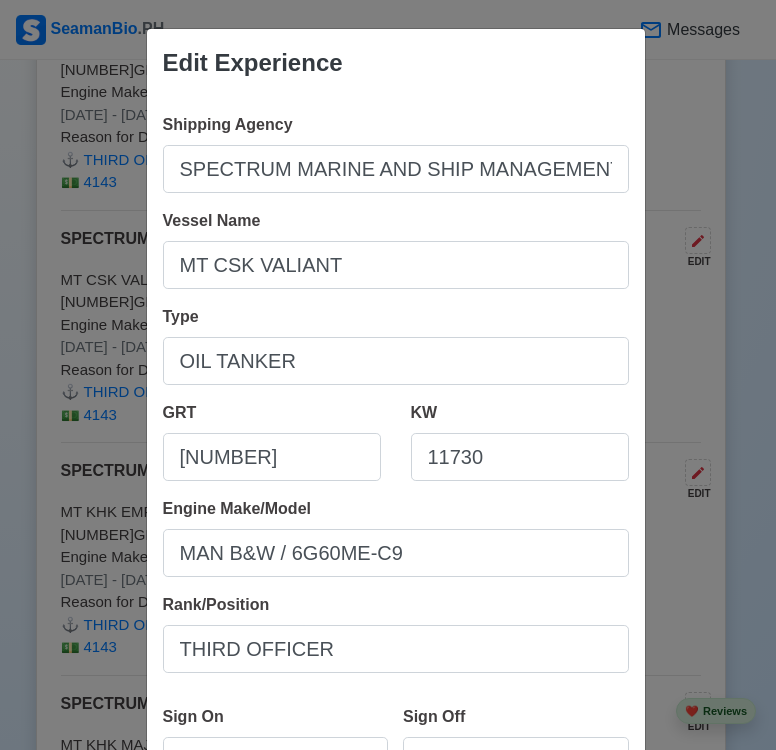 click on "Edit Experience Shipping Agency SPECTRUM MARINE AND SHIP MANAGEMENT INC. Vessel Name MT CSK VALIANT Type OIL TANKER GRT 63497 KW 11730 Engine Make/Model MAN B&W / 6G60ME‑C9 Rank/Position THIRD OFFICER Sign On [DATE] Sign Off [DATE] I currently work here Reason for Disembarkation COMPLETION OF CONTRACT 🔒 Salary (USD) 4143 Delete Cancel Save" at bounding box center [388, 375] 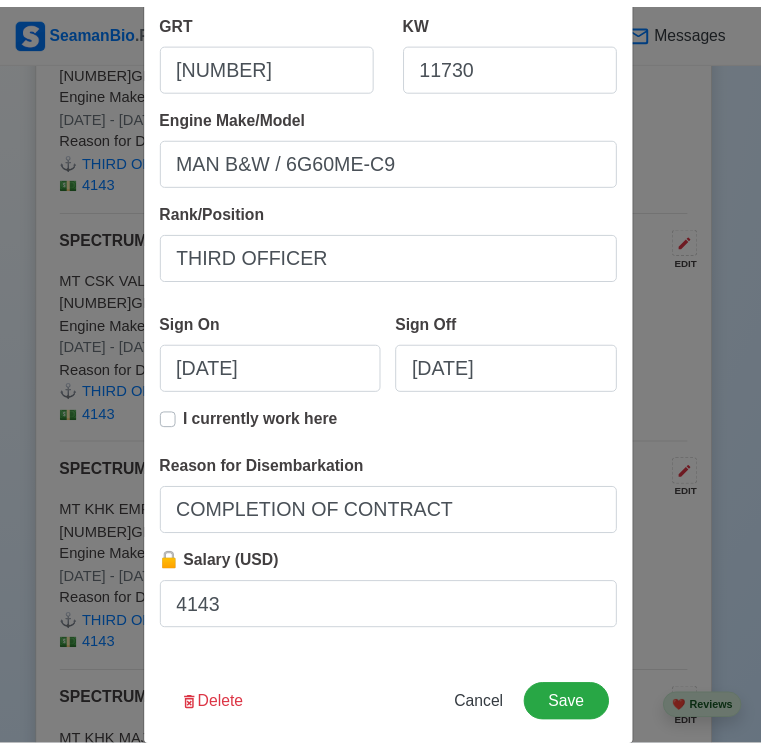 scroll, scrollTop: 420, scrollLeft: 0, axis: vertical 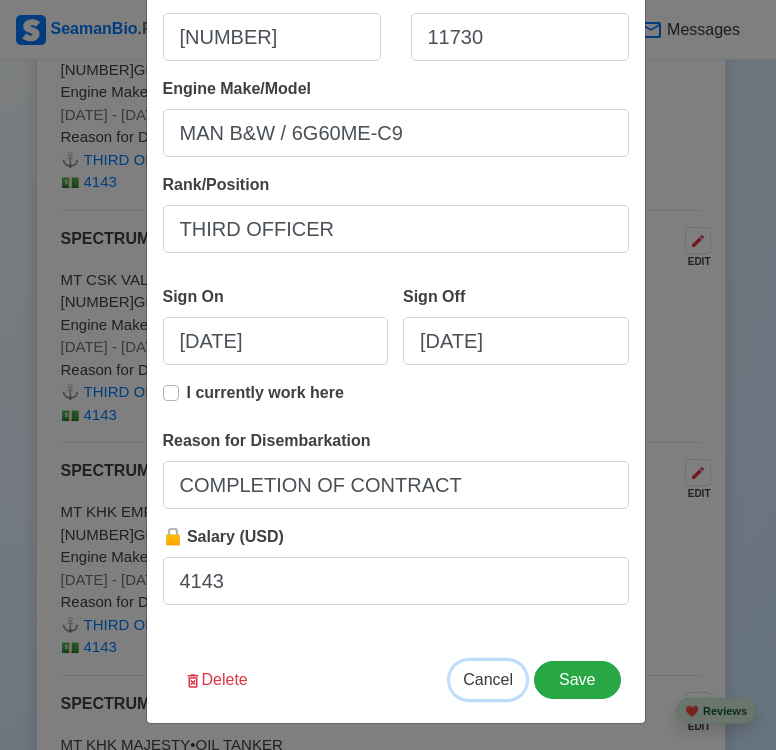 click on "Cancel" at bounding box center [488, 679] 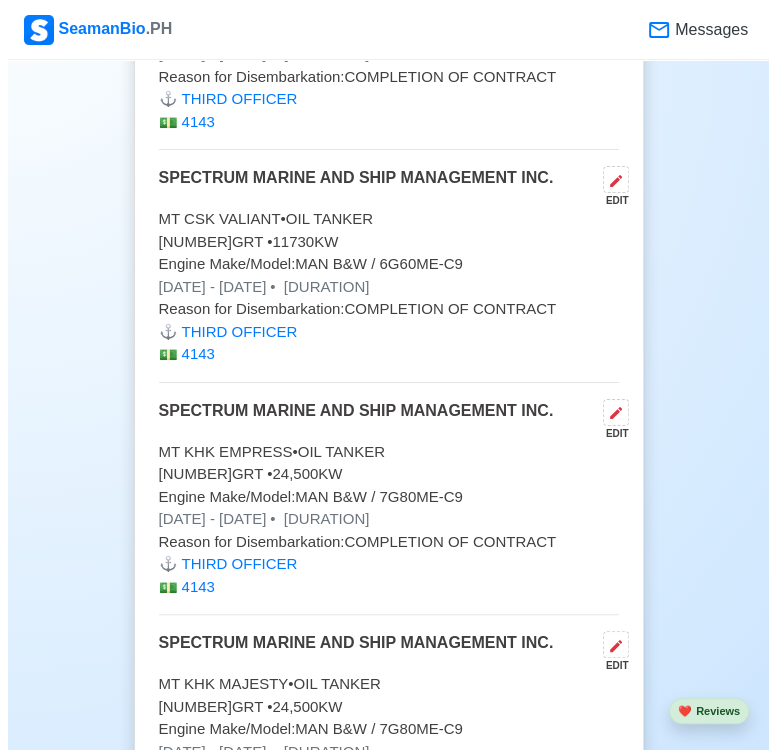 scroll, scrollTop: 5400, scrollLeft: 0, axis: vertical 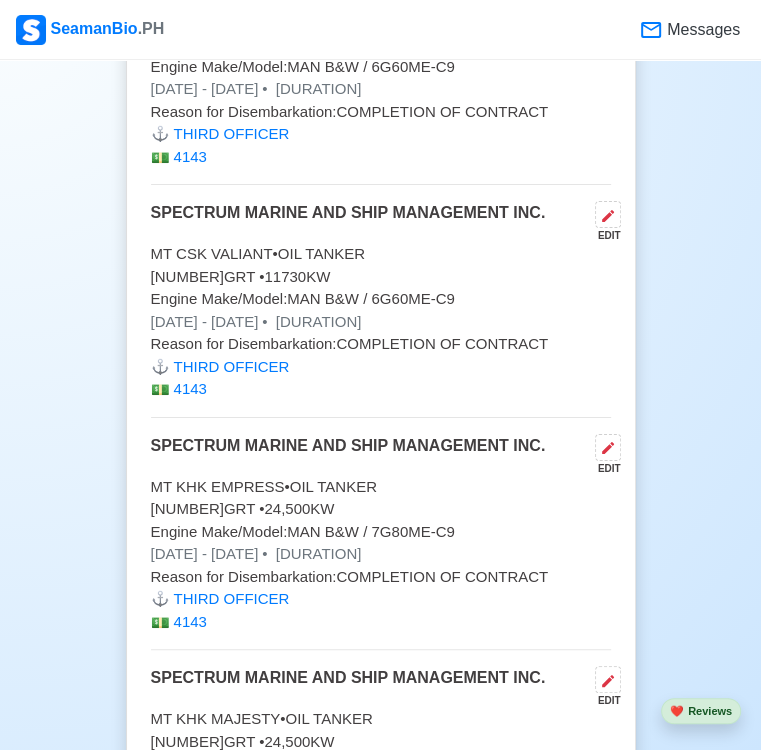 click on "[DATE] - [DATE] • [DURATION]" at bounding box center (381, 554) 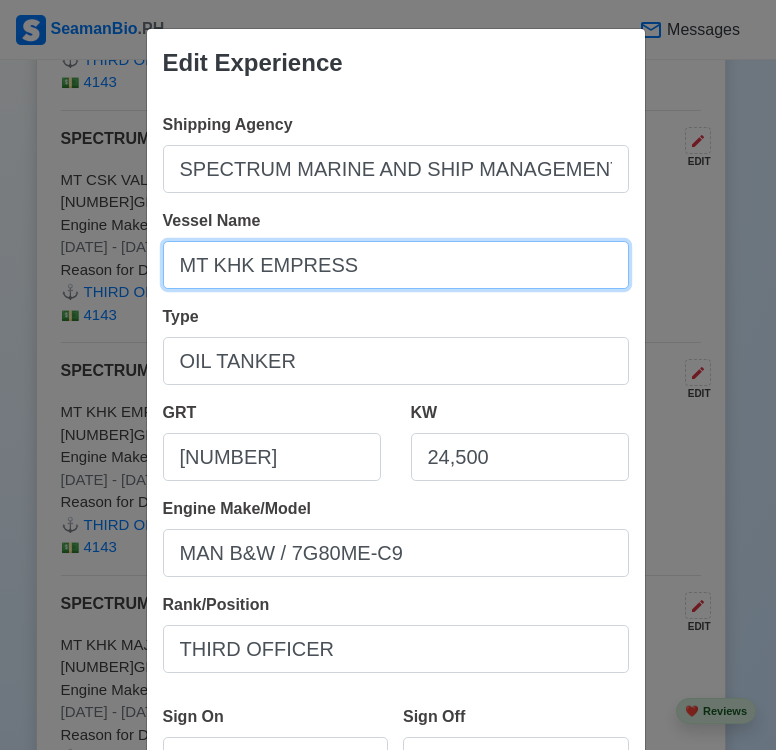 click on "MT KHK EMPRESS" at bounding box center [396, 265] 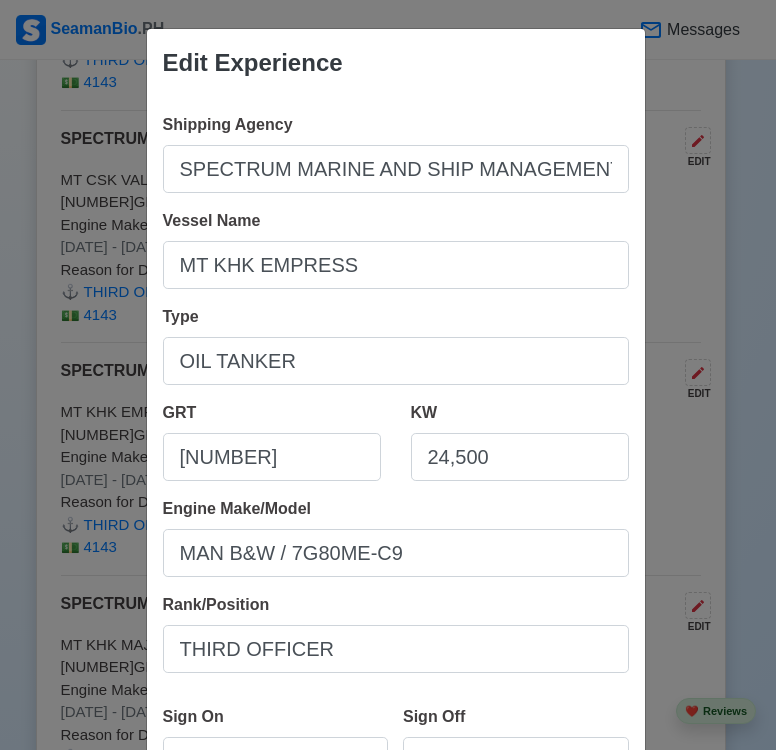 scroll, scrollTop: 200, scrollLeft: 0, axis: vertical 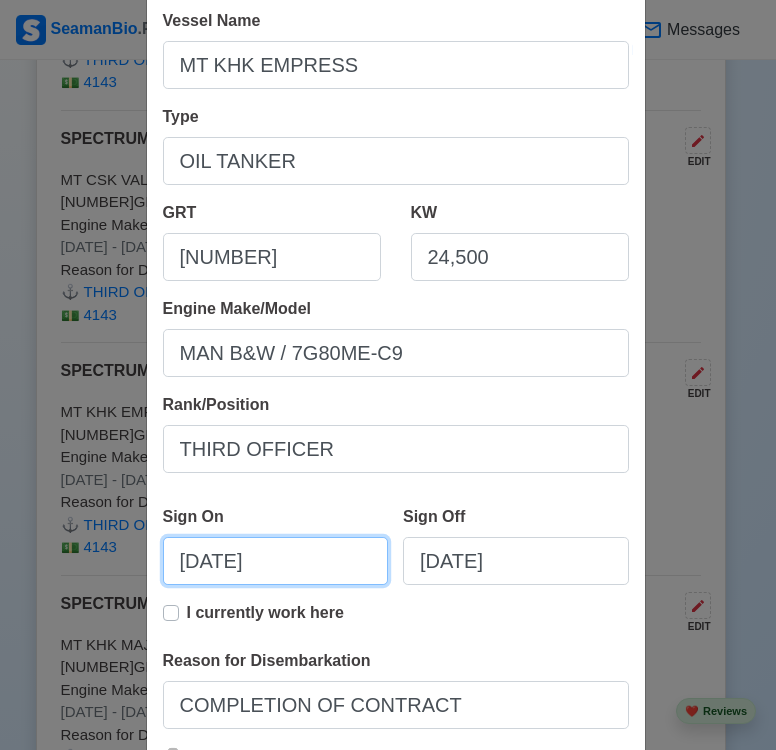click on "[DATE]" at bounding box center (276, 561) 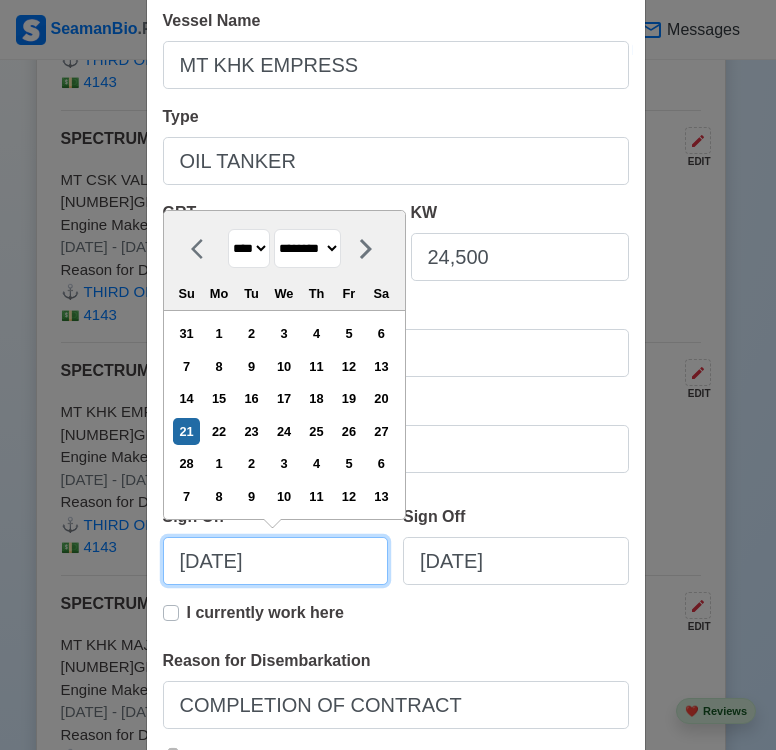 click on "[DATE]" at bounding box center (276, 561) 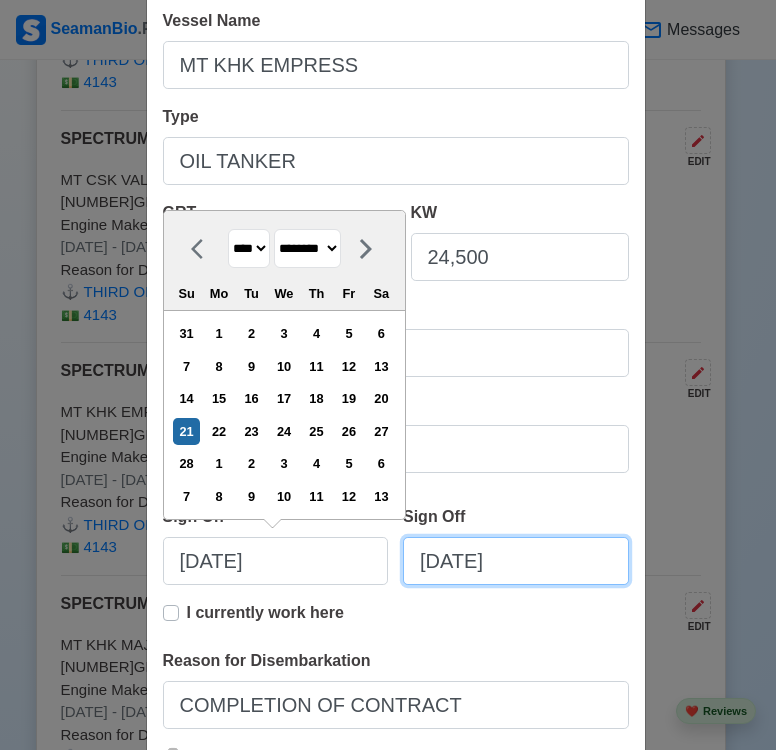 select on "****" 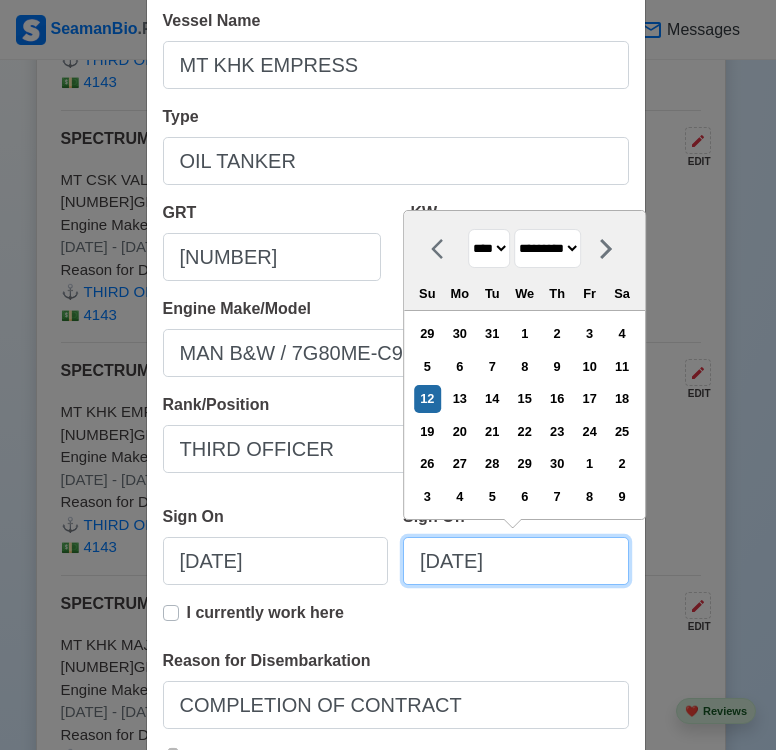 click on "[DATE]" at bounding box center (516, 561) 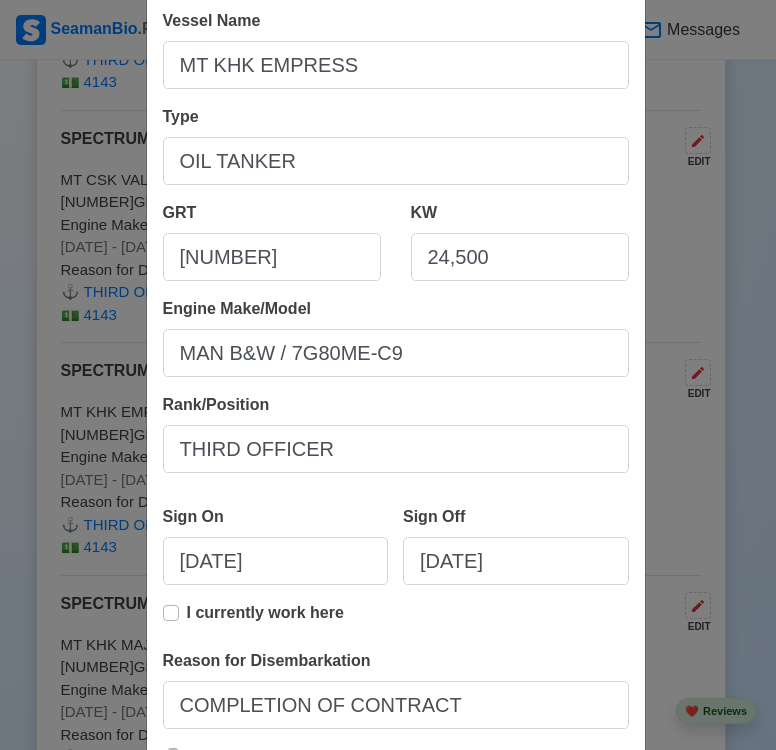 click on "Edit Experience Shipping Agency SPECTRUM MARINE AND SHIP MANAGEMENT INC. Vessel Name MT KHK EMPRESS Type OIL TANKER GRT 160682 KW 24,500 Engine Make/Model MAN B&W / 7G80ME‑C9 Rank/Position [RANK] Sign On [DATE] Sign Off [DATE] I currently work here Reason for Disembarkation COMPLETION OF CONTRACT 🔒 Salary (USD) 4143 Delete Cancel Save" at bounding box center (388, 375) 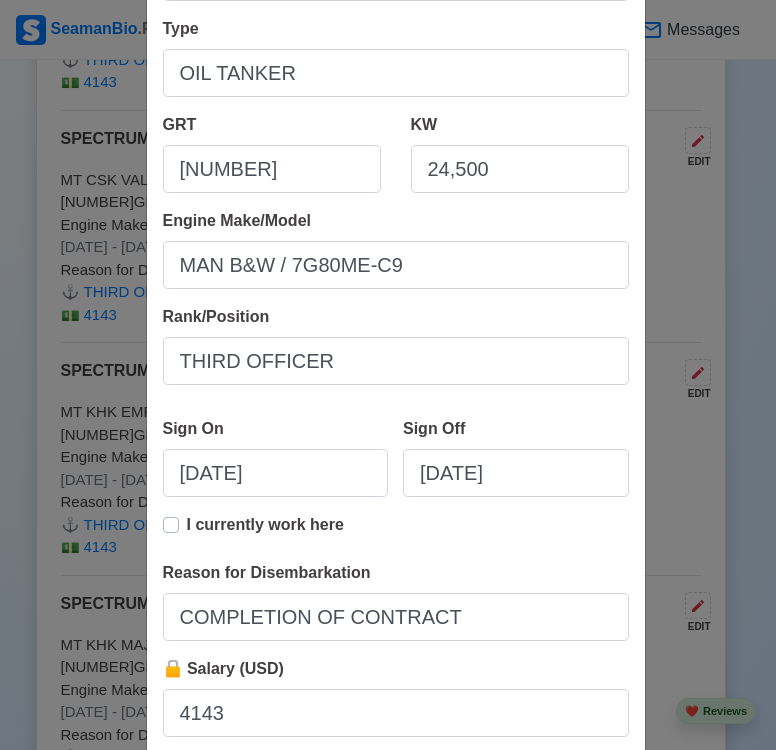 scroll, scrollTop: 420, scrollLeft: 0, axis: vertical 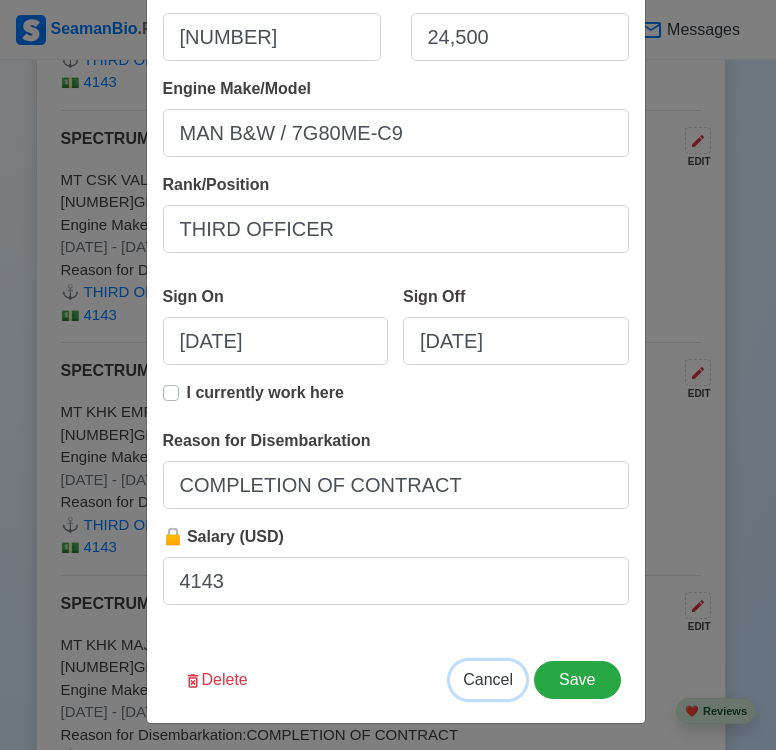 click on "Cancel" at bounding box center [488, 679] 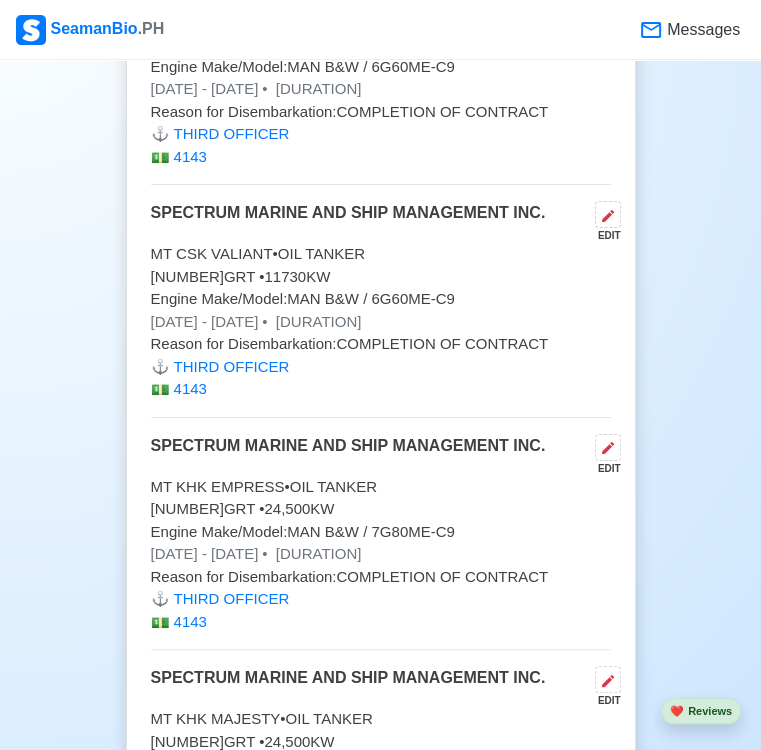 click on "Engine Make/Model:  MAN B&W / 7G80ME‑C9" at bounding box center [381, 532] 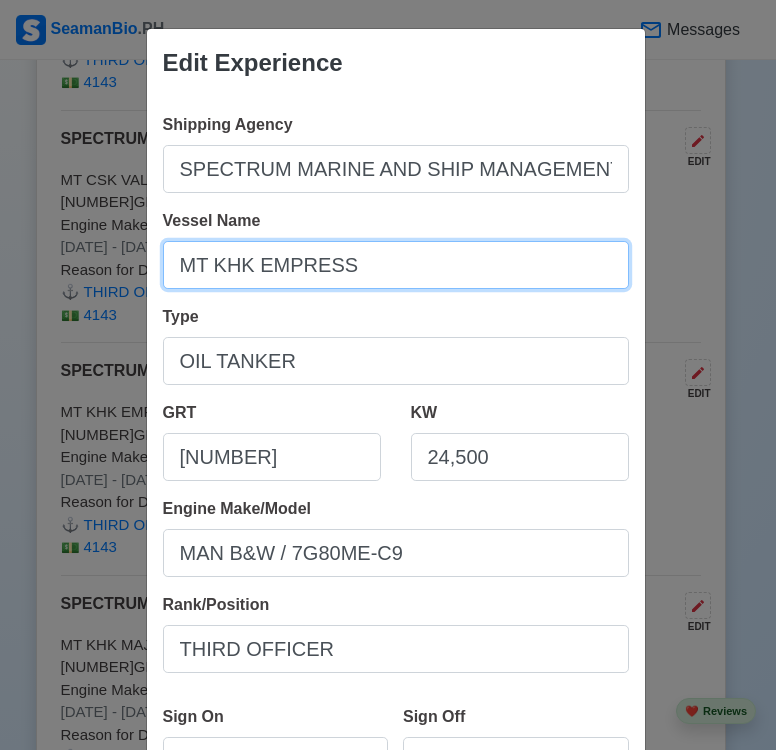 drag, startPoint x: 359, startPoint y: 271, endPoint x: 100, endPoint y: 271, distance: 259 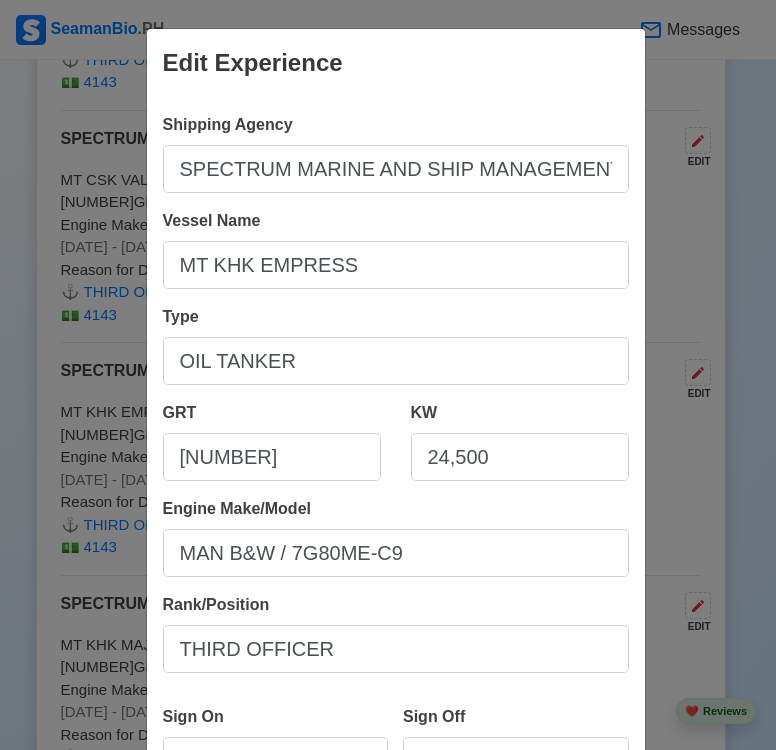scroll, scrollTop: 300, scrollLeft: 0, axis: vertical 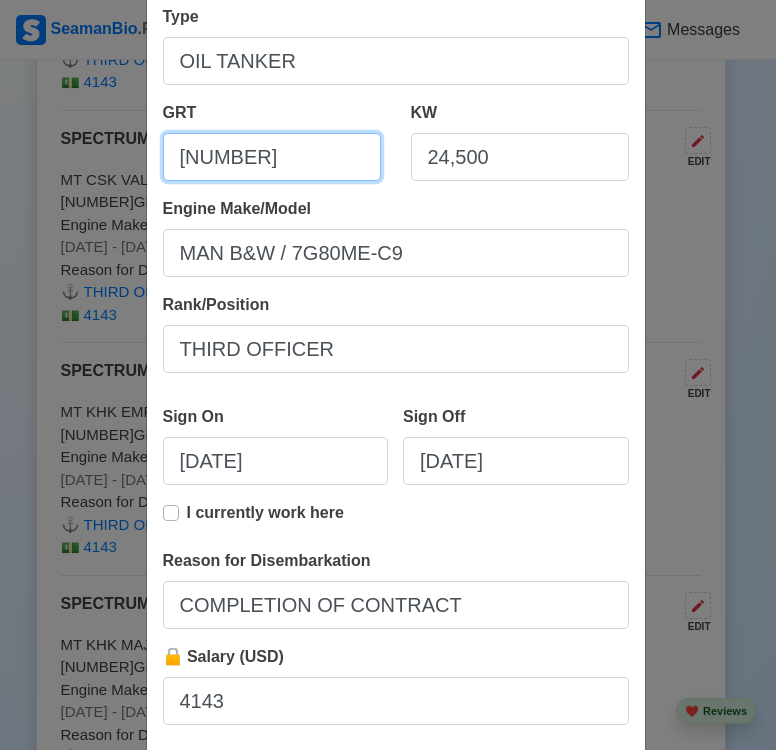 drag, startPoint x: 241, startPoint y: 159, endPoint x: 127, endPoint y: 156, distance: 114.03947 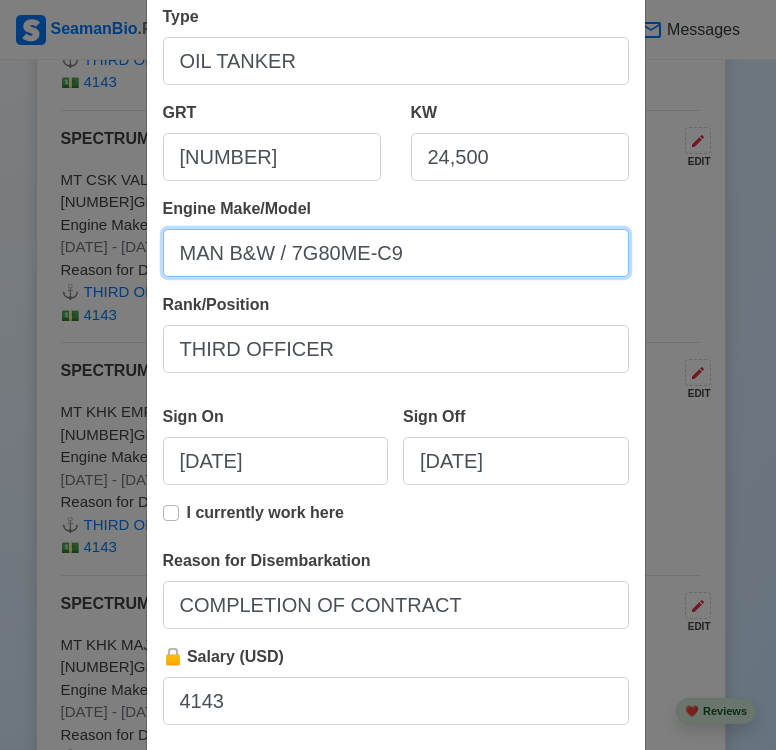drag, startPoint x: 398, startPoint y: 258, endPoint x: 289, endPoint y: 258, distance: 109 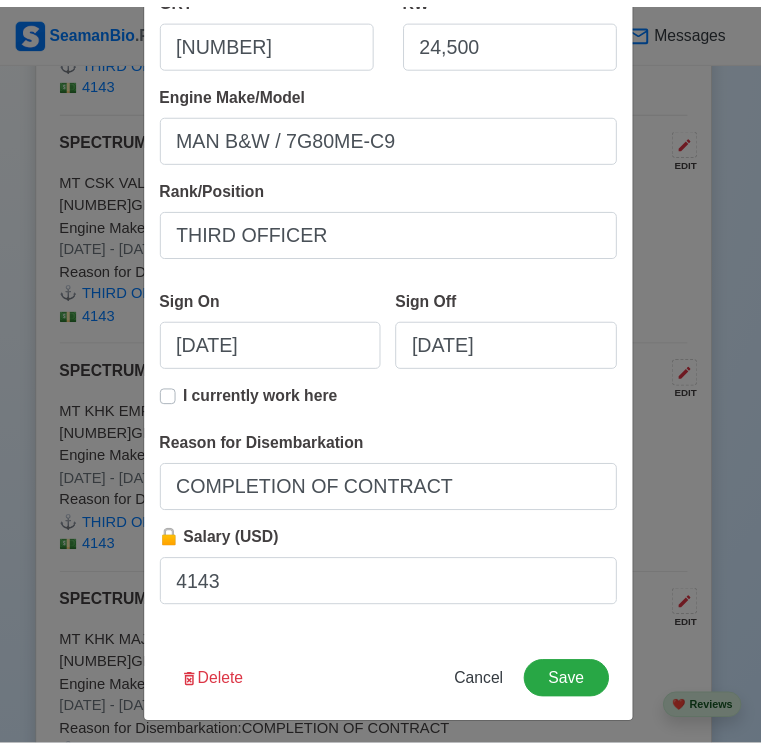 scroll, scrollTop: 420, scrollLeft: 0, axis: vertical 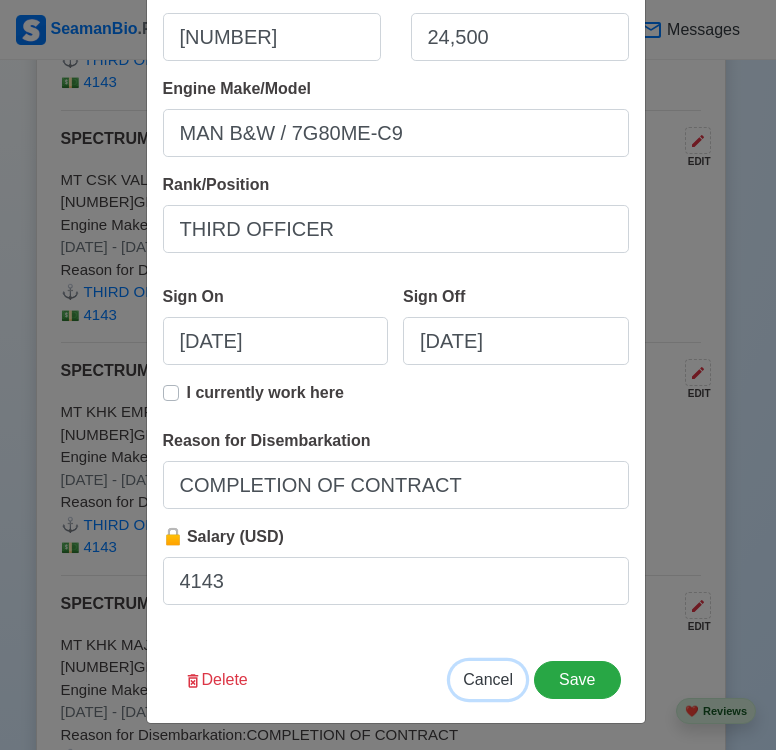 click on "Cancel" at bounding box center (488, 679) 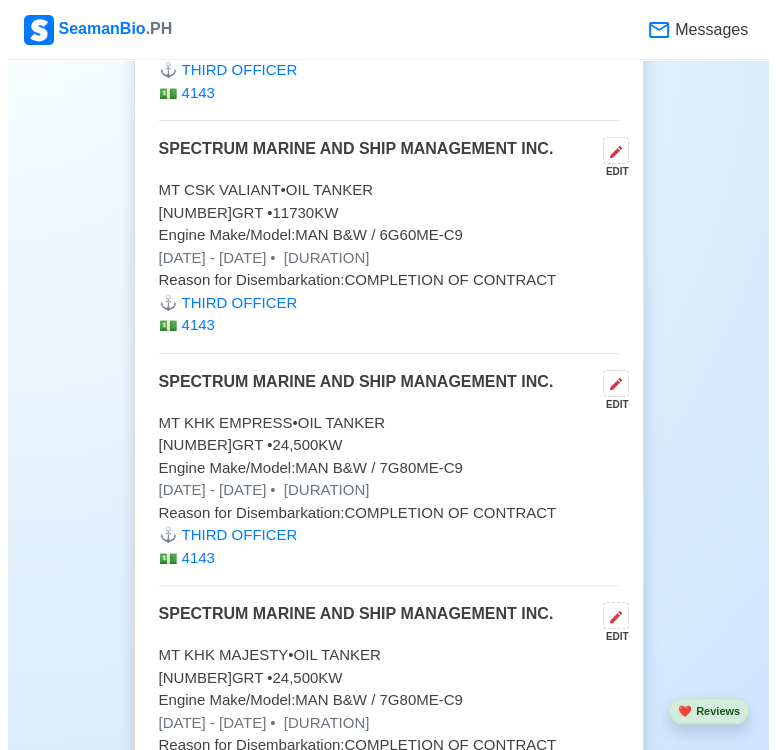 scroll, scrollTop: 5500, scrollLeft: 0, axis: vertical 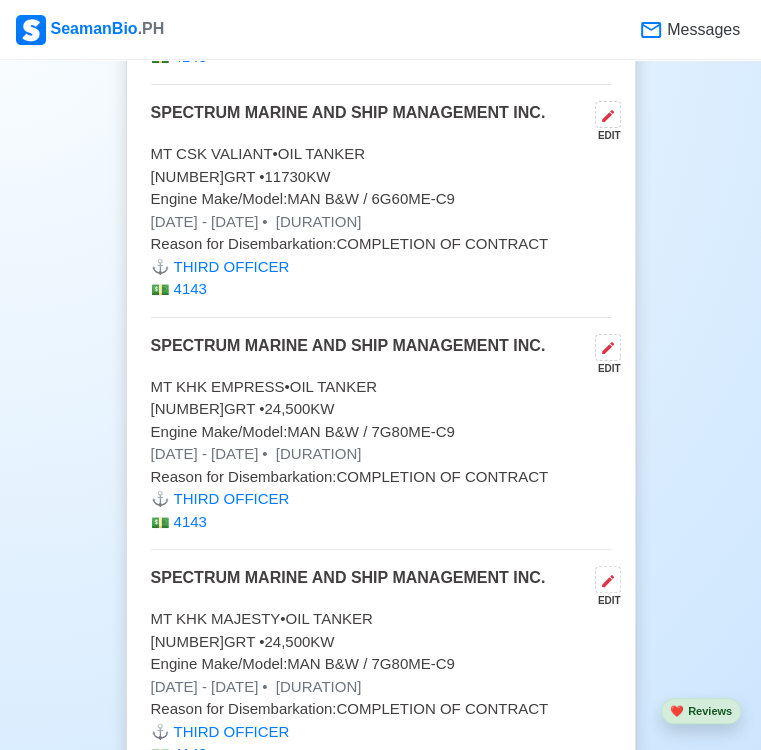 click on "MT KHK MAJESTY  •  OIL TANKER" at bounding box center (381, 619) 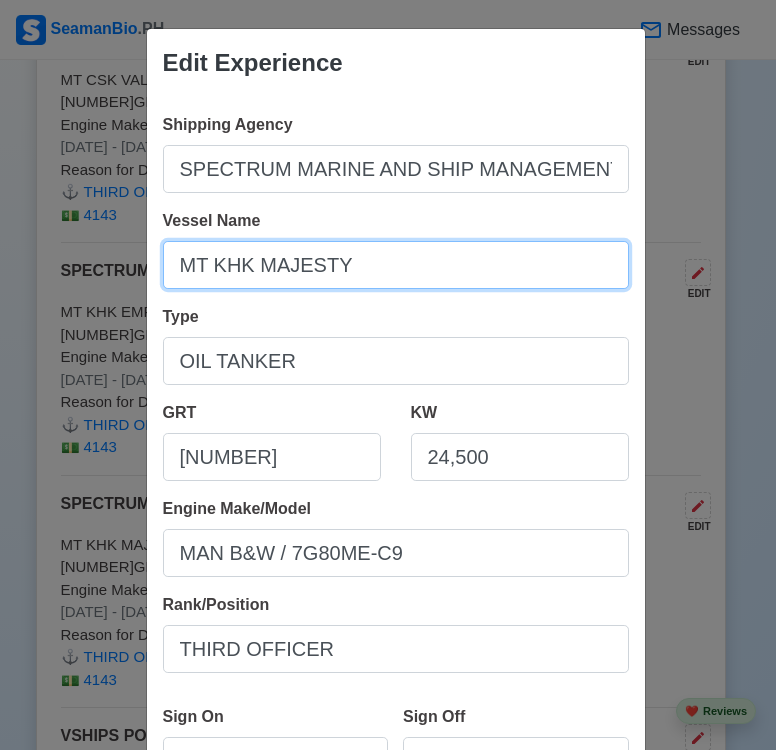 click on "MT KHK MAJESTY" at bounding box center (396, 265) 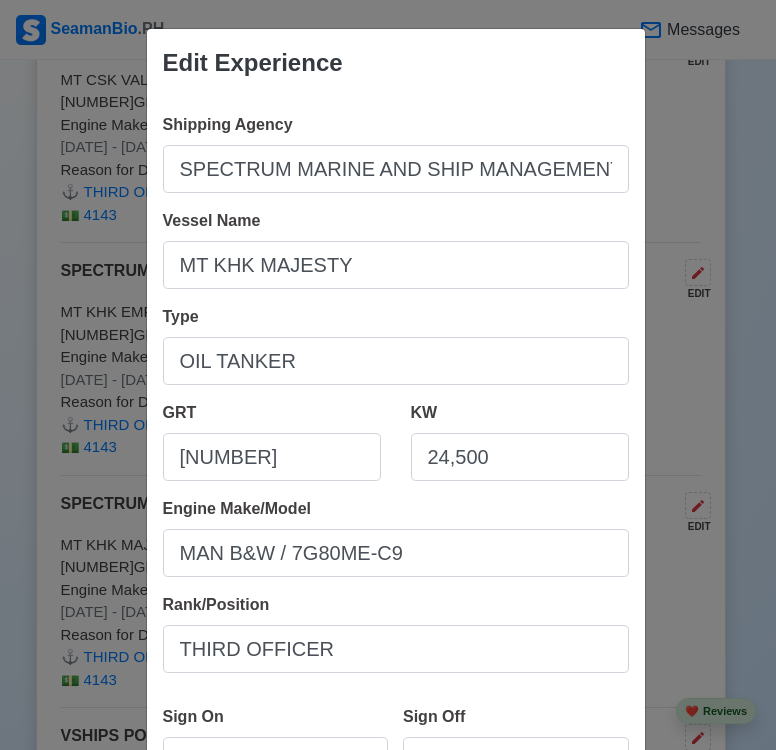 scroll, scrollTop: 300, scrollLeft: 0, axis: vertical 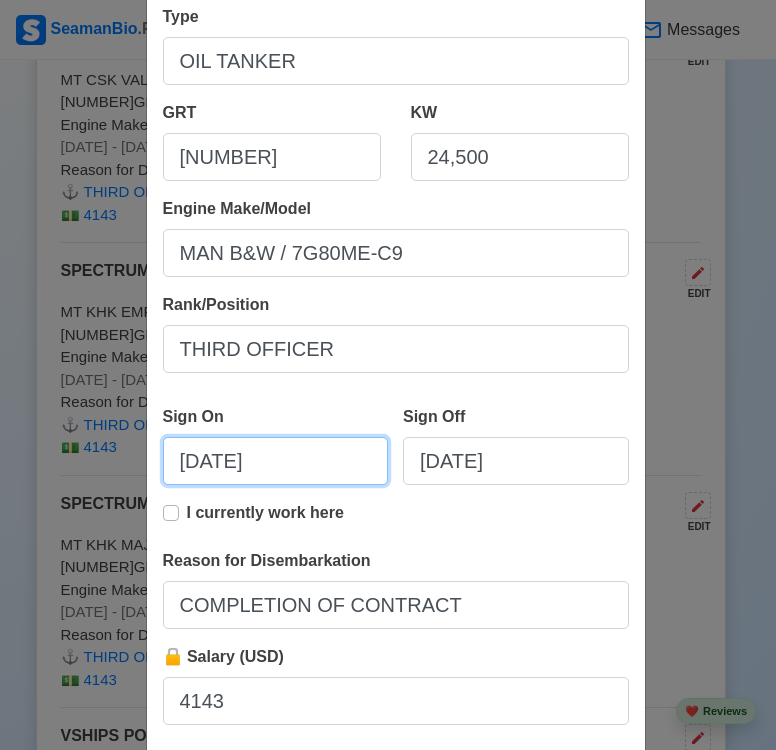 click on "[DATE]" at bounding box center (276, 461) 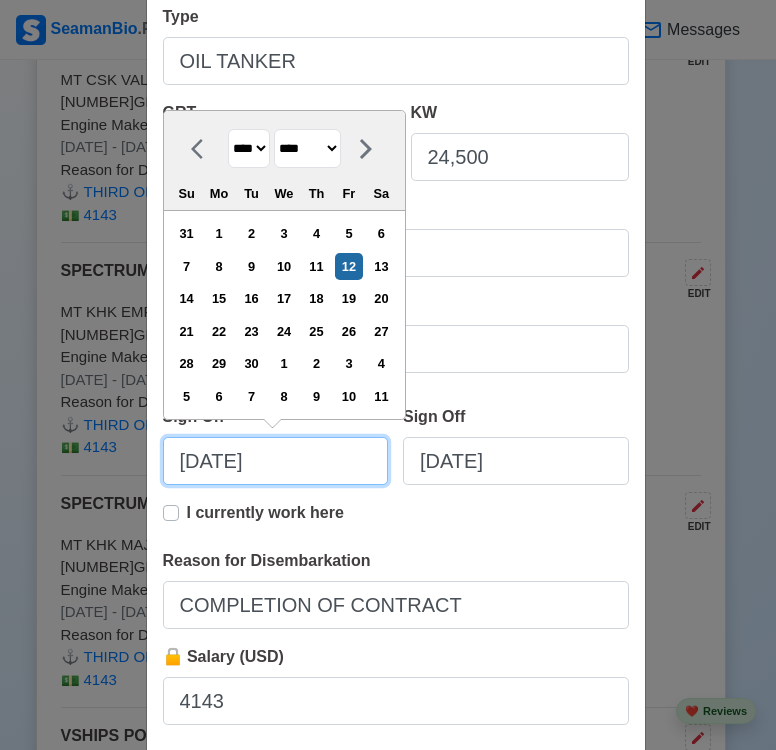 click on "[DATE]" at bounding box center (276, 461) 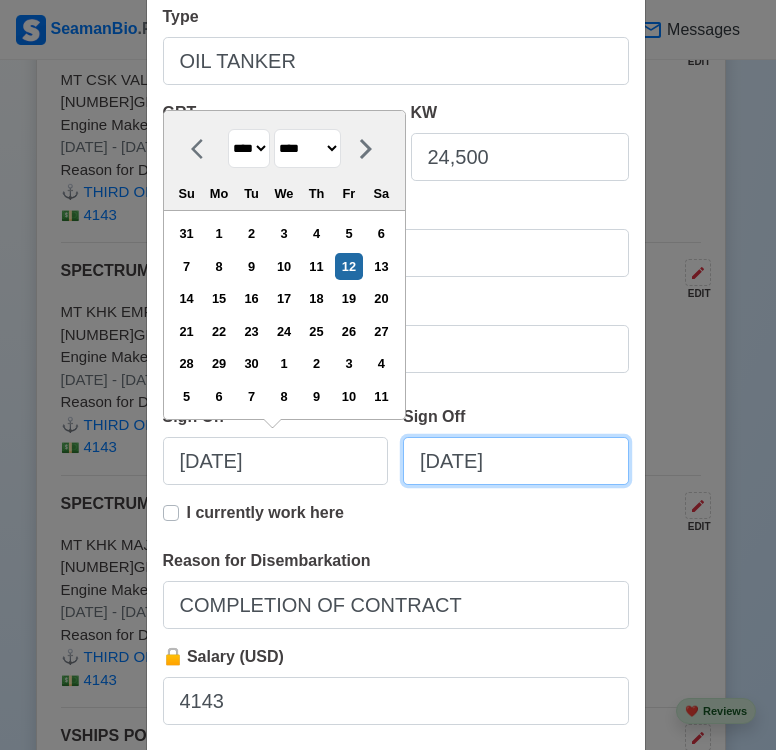 click on "[DATE]" at bounding box center (516, 461) 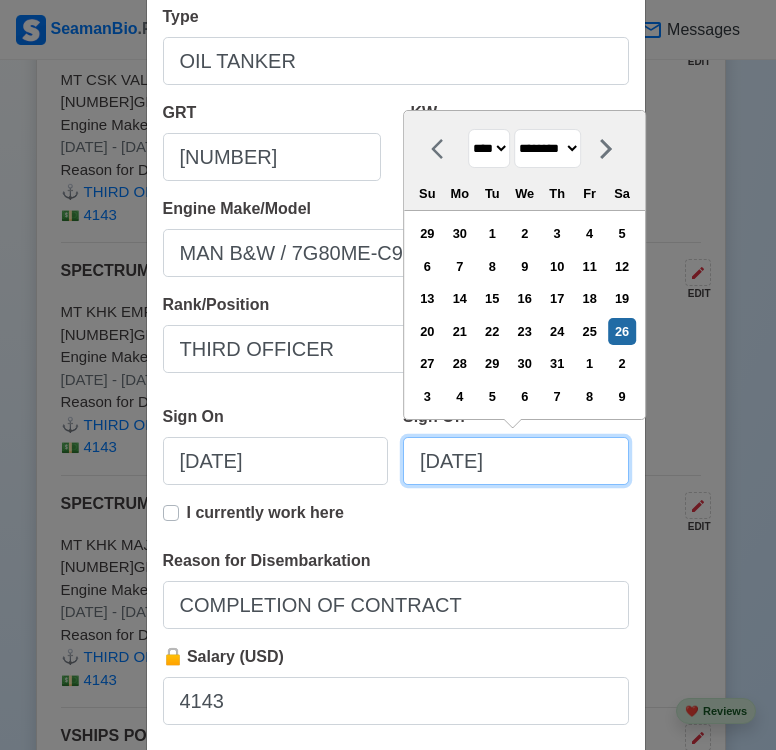 click on "[DATE]" at bounding box center (516, 461) 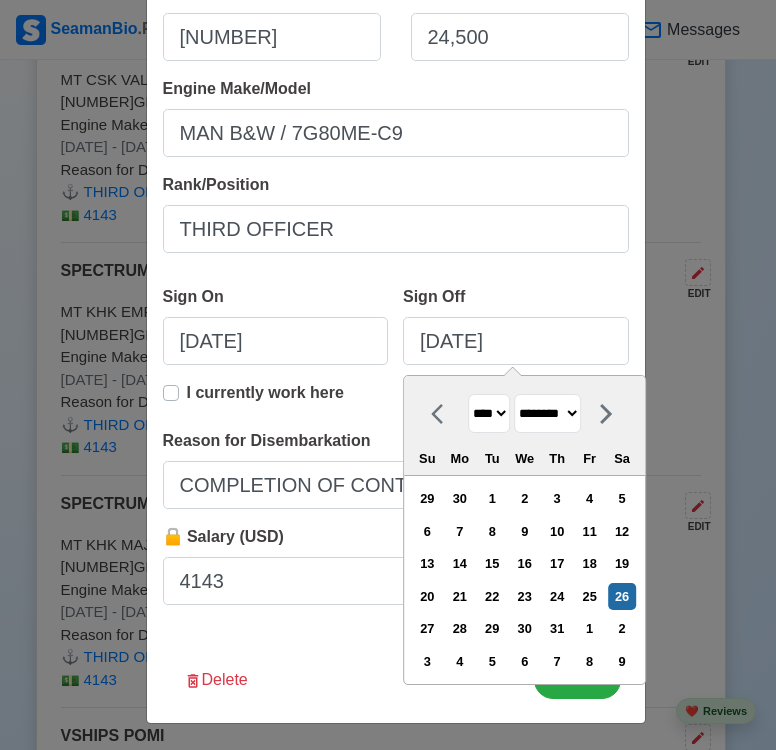 scroll, scrollTop: 420, scrollLeft: 0, axis: vertical 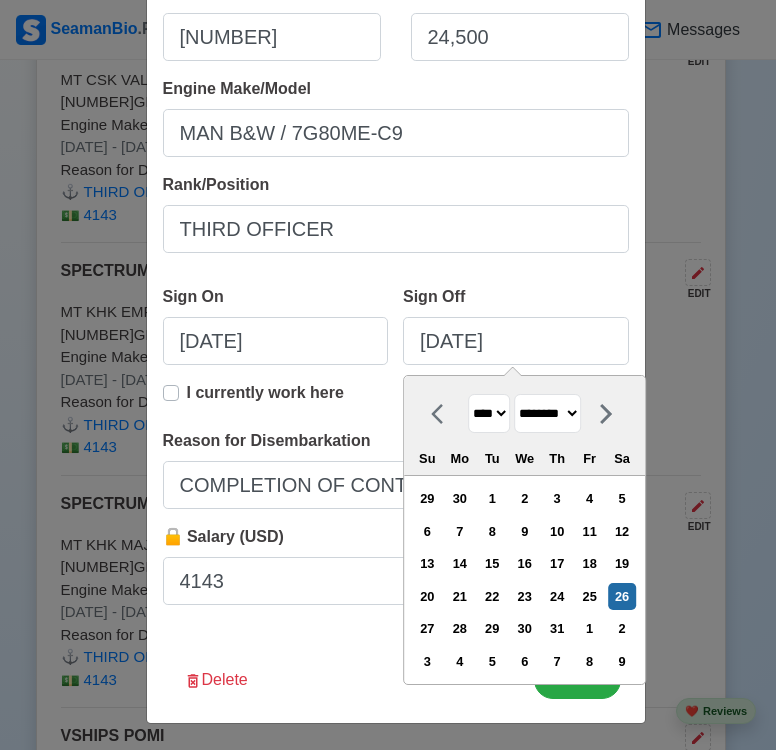 click on "**** **** **** **** **** **** **** **** **** **** **** **** **** **** **** **** **** **** **** **** **** **** **** **** **** **** **** **** **** **** **** **** **** **** **** **** **** **** **** **** **** **** **** **** **** **** **** **** **** **** **** **** **** **** **** **** **** **** **** **** **** **** **** **** **** **** **** **** **** **** **** **** **** **** **** **** **** **** **** **** **** **** **** **** **** **** **** **** **** **** **** **** **** **** **** **** **** **** **** **** **** **** **** **** **** **** **** **** ******* ******** ***** ***** *** **** **** ****** ********* ******* ******** ******** Su Mo Tu We Th Fr Sa 29 30 1 2 3 4 5 6 7 8 9 10 11 12 13 14 15 16 17 18 19 20 21 22 23 24 25 26 27 28 29 30 31 1 2 3 4 5 6 7 8 9" at bounding box center [524, 533] 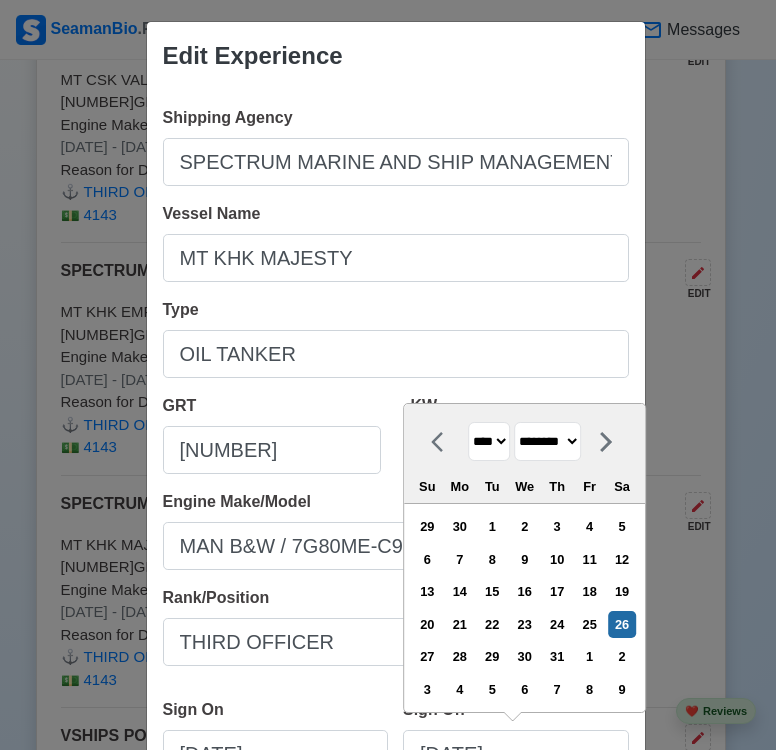 scroll, scrollTop: 0, scrollLeft: 0, axis: both 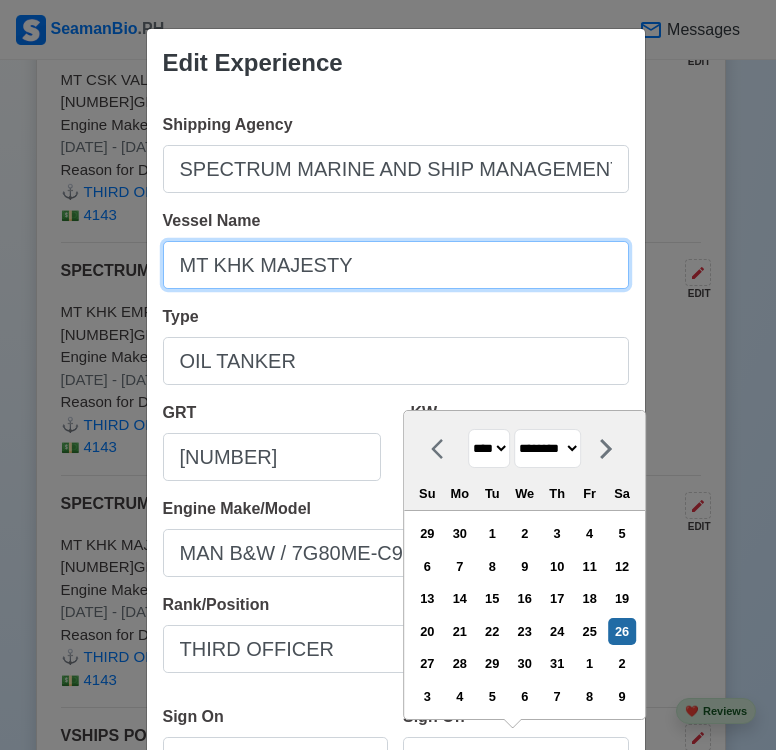 click on "MT KHK MAJESTY" at bounding box center (396, 265) 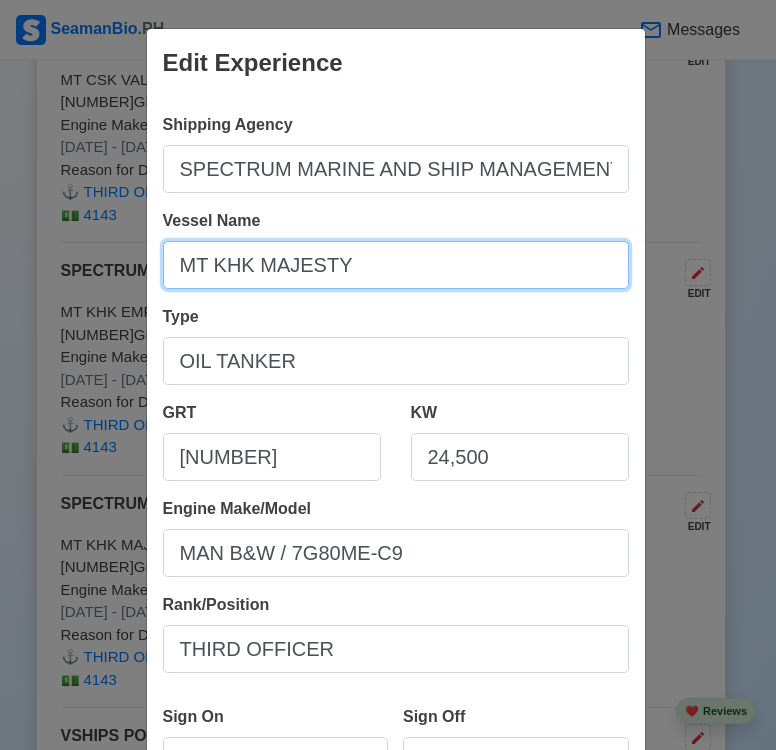 click on "MT KHK MAJESTY" at bounding box center (396, 265) 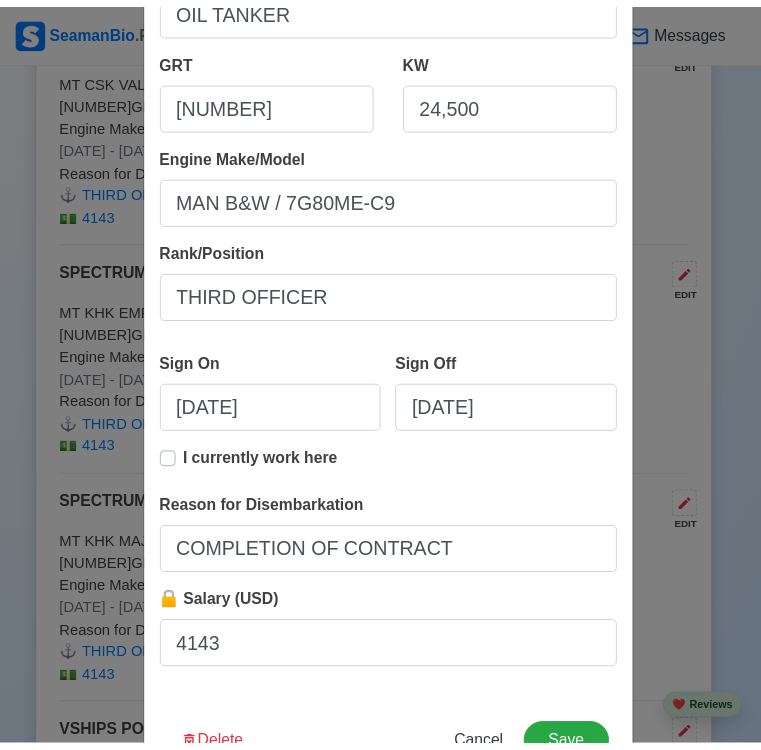 scroll, scrollTop: 420, scrollLeft: 0, axis: vertical 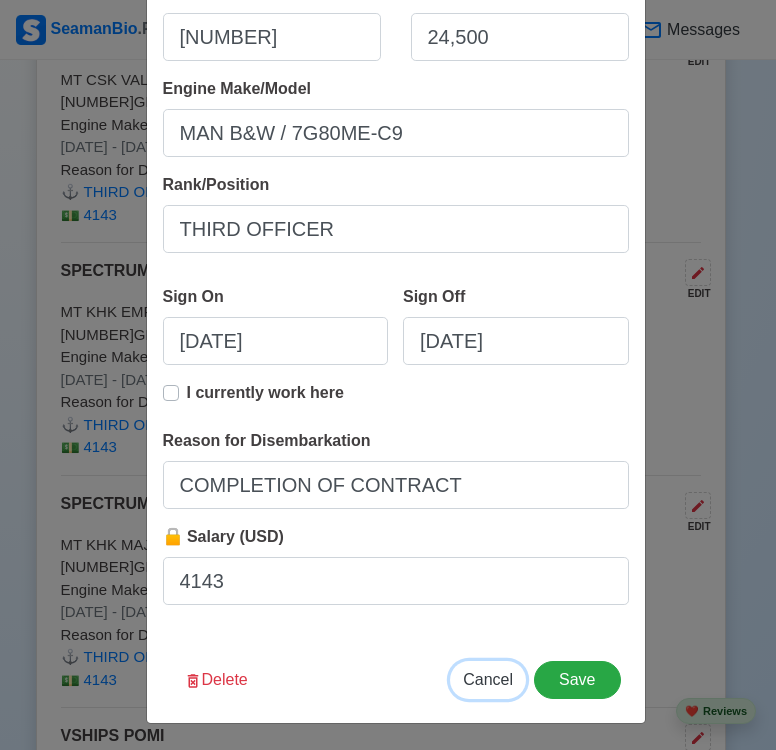 click on "Cancel" at bounding box center (488, 679) 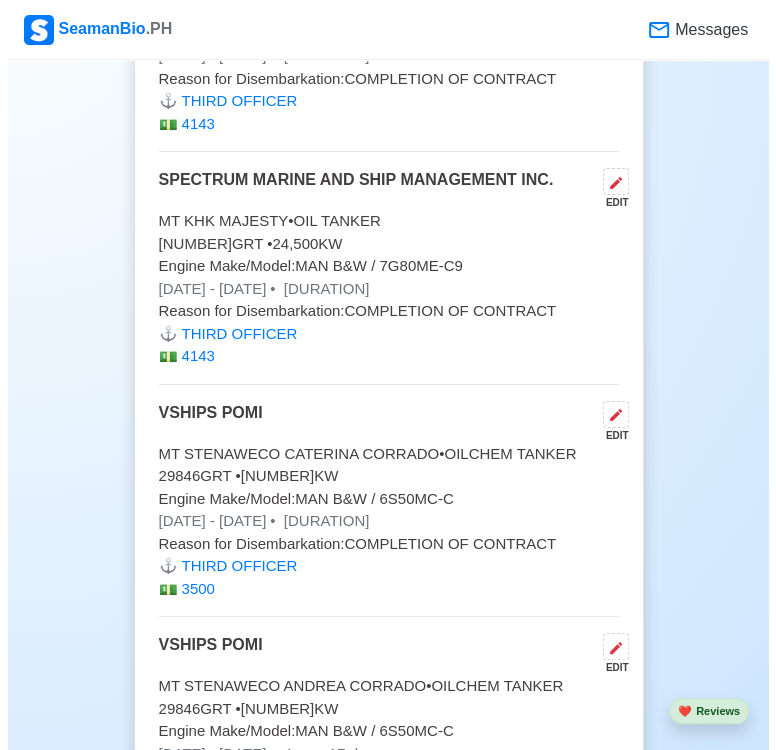 scroll, scrollTop: 5900, scrollLeft: 0, axis: vertical 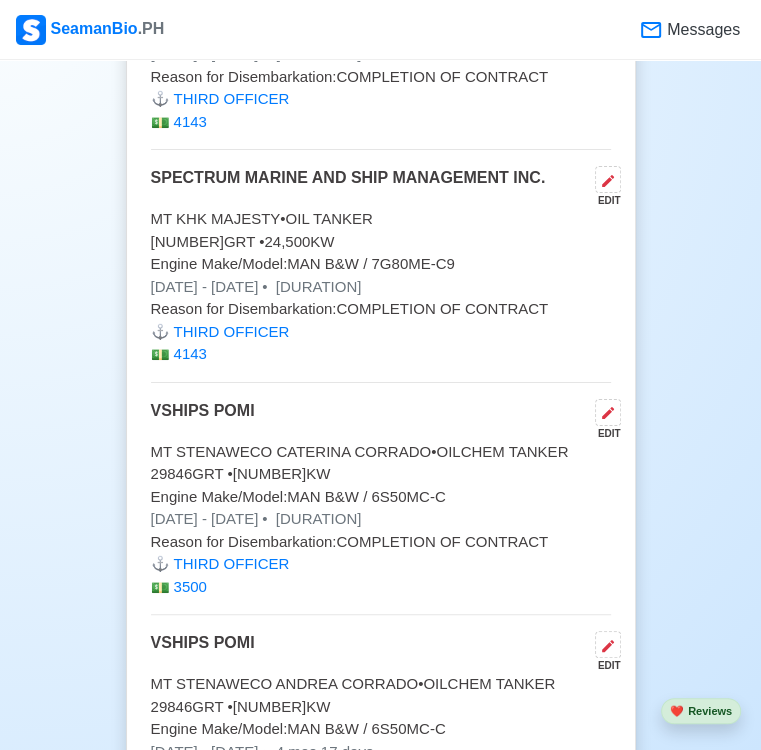 click on "MT STENAWECO CATERINA CORRADO  •  OILCHEM TANKER" at bounding box center (381, 452) 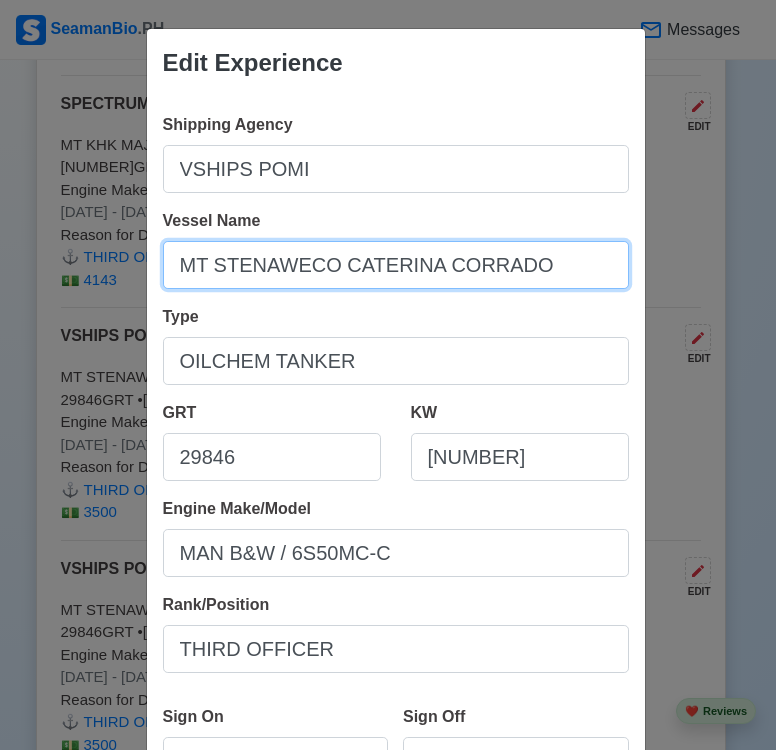 click on "MT STENAWECO CATERINA CORRADO" at bounding box center (396, 265) 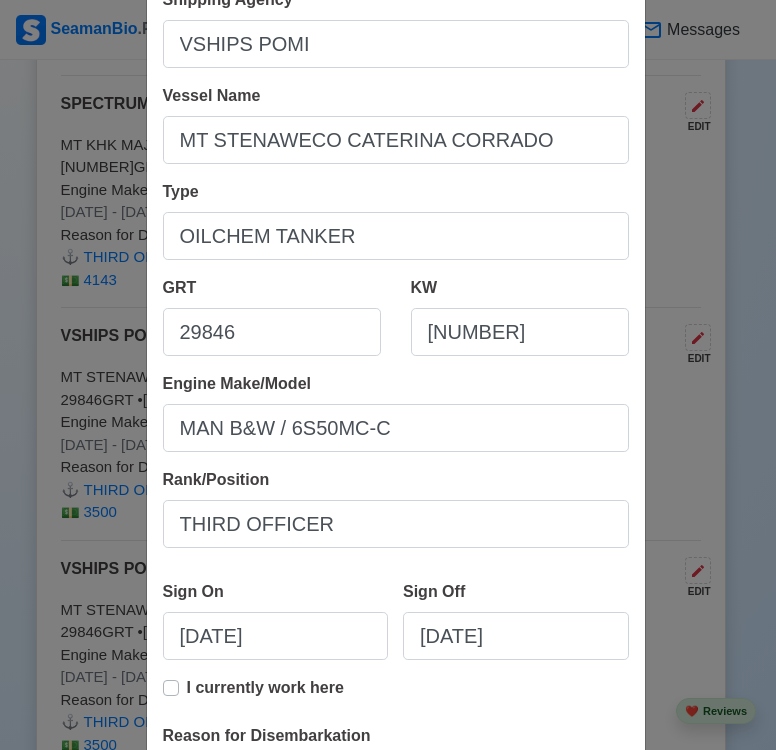scroll, scrollTop: 300, scrollLeft: 0, axis: vertical 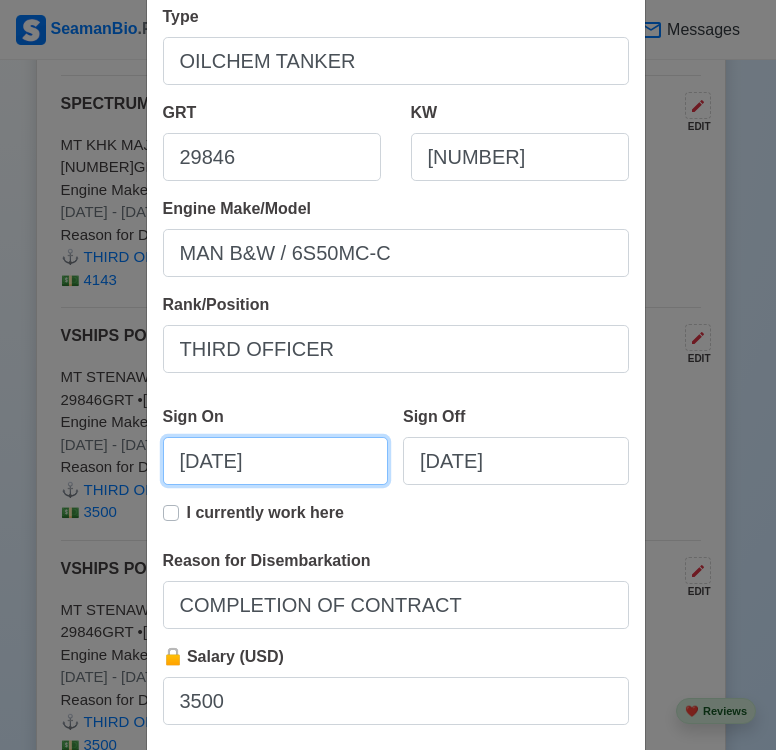 click on "[DATE]" at bounding box center [276, 461] 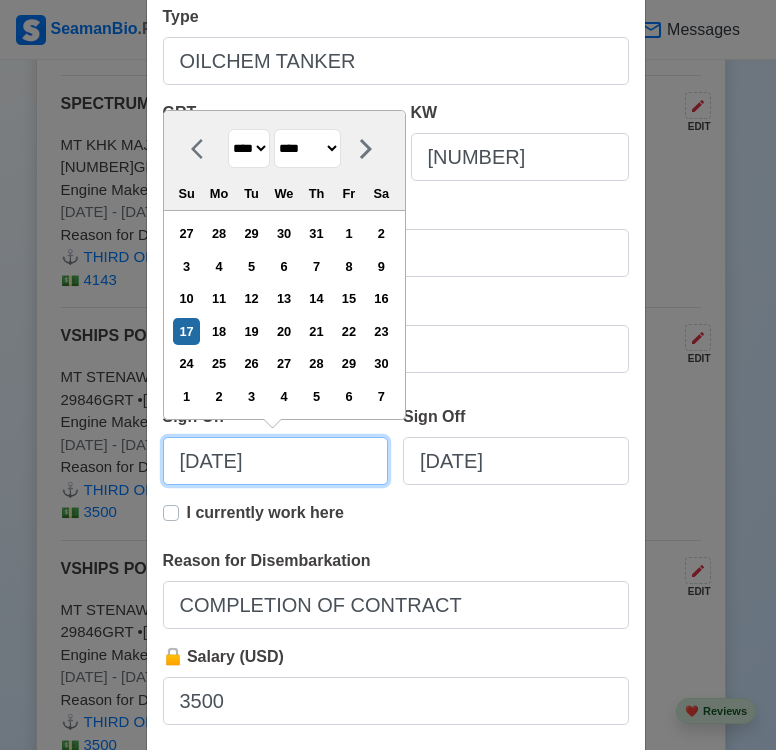 click on "[DATE]" at bounding box center (276, 461) 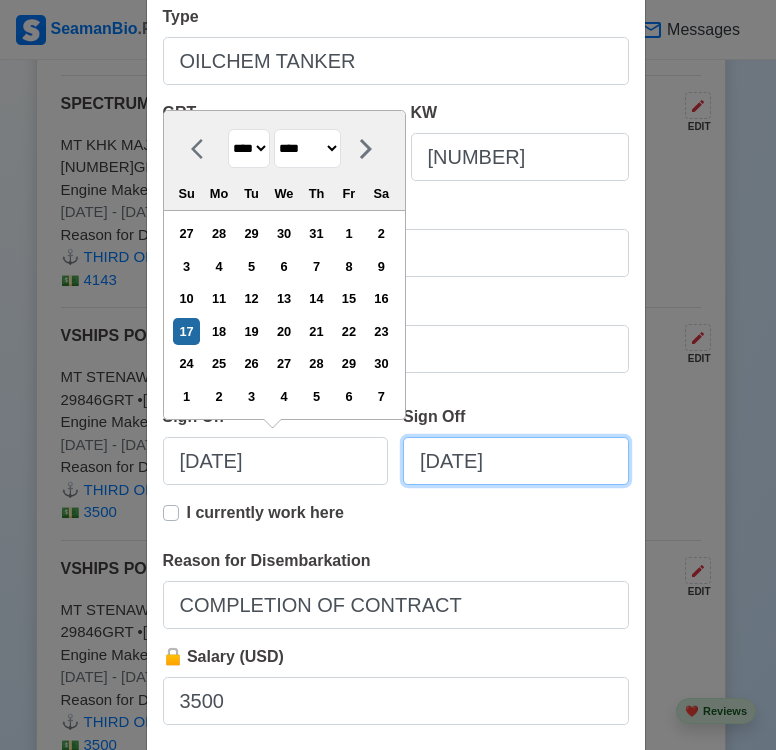 select on "****" 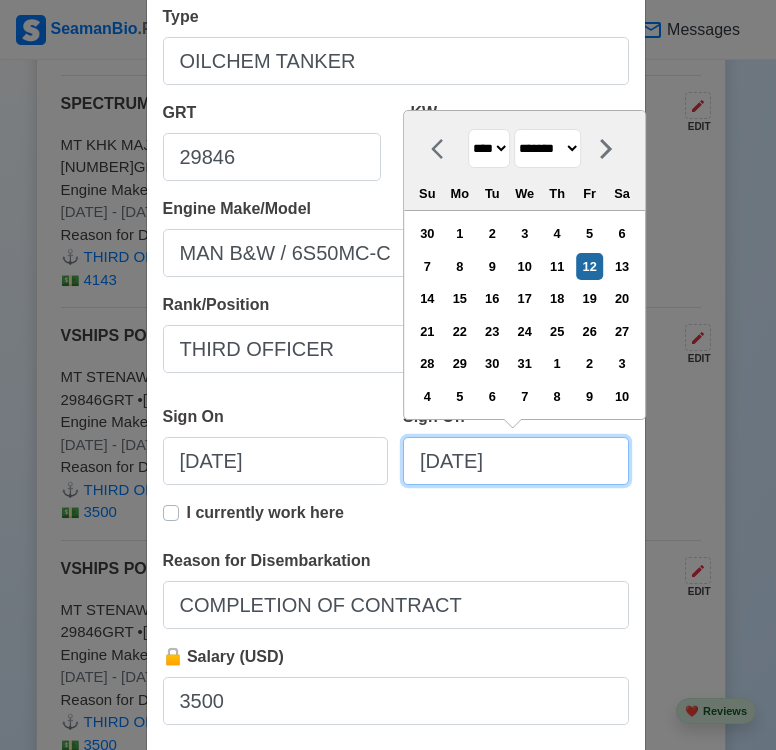 click on "[DATE]" at bounding box center [516, 461] 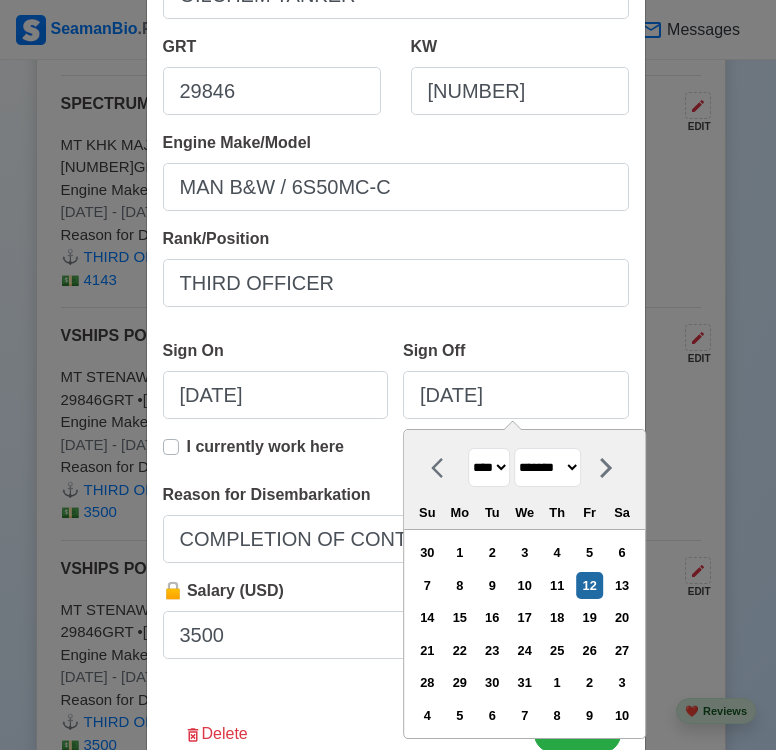 scroll, scrollTop: 420, scrollLeft: 0, axis: vertical 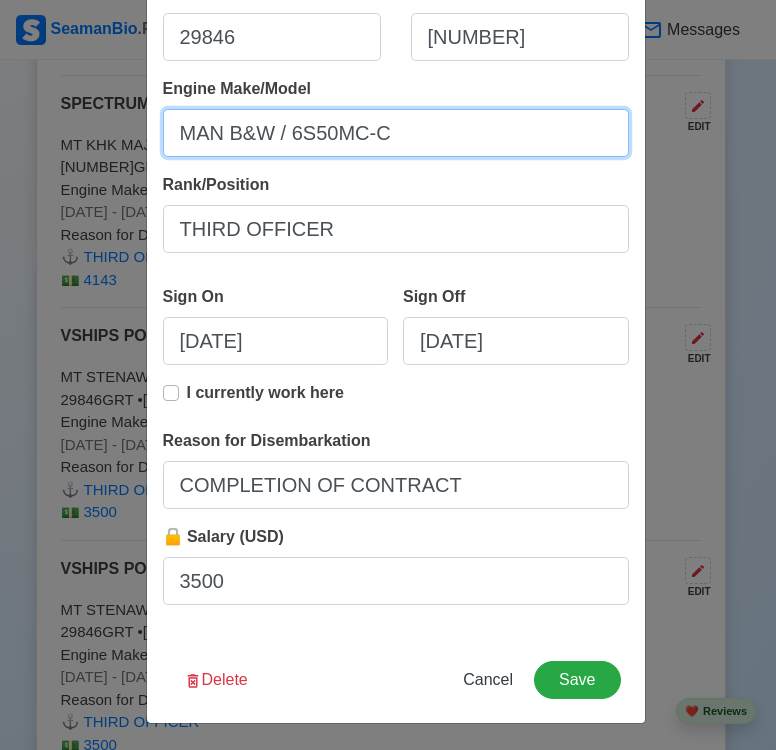 click on "MAN B&W / 6S50MC‑C" at bounding box center [396, 133] 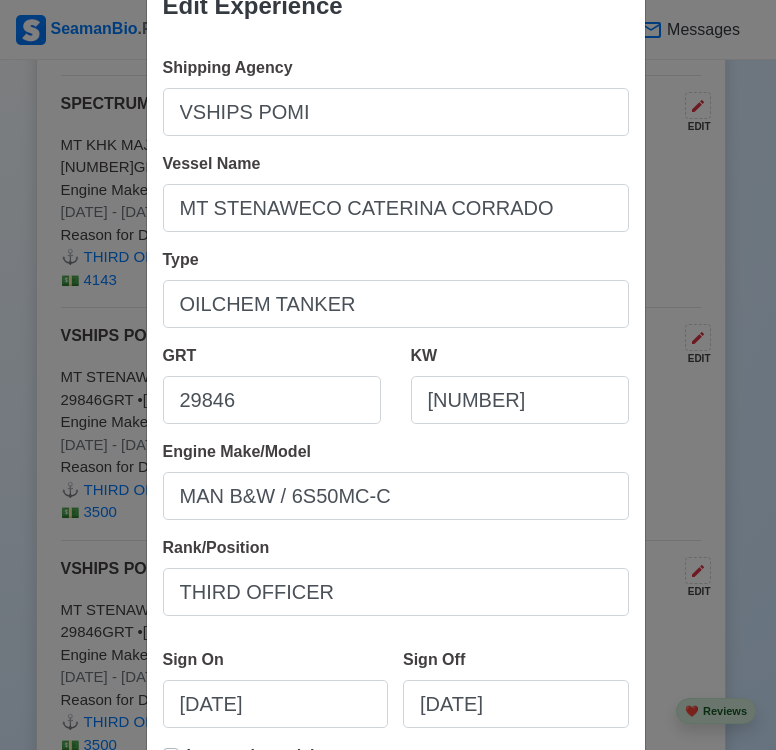 scroll, scrollTop: 0, scrollLeft: 0, axis: both 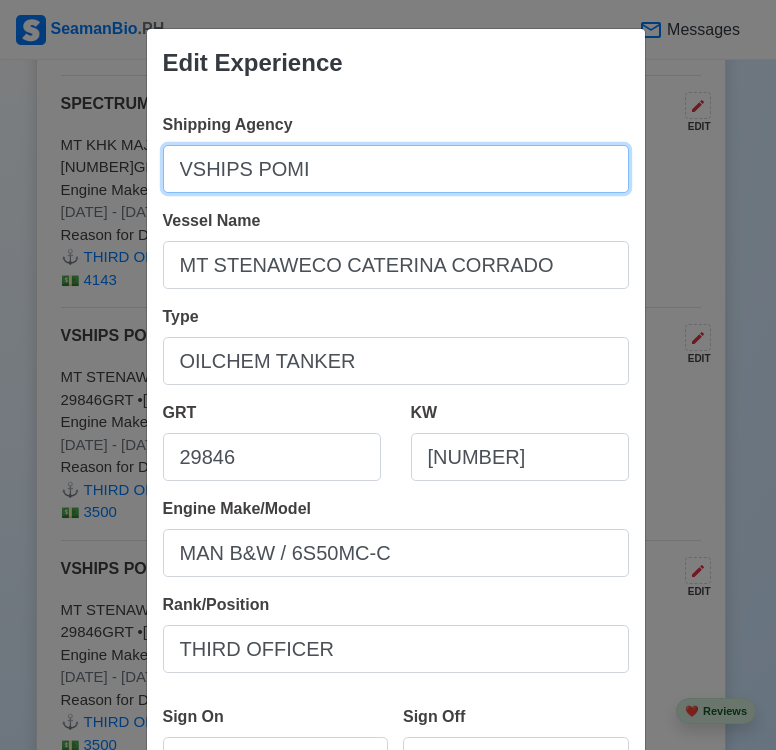 click on "VSHIPS POMI" at bounding box center (396, 169) 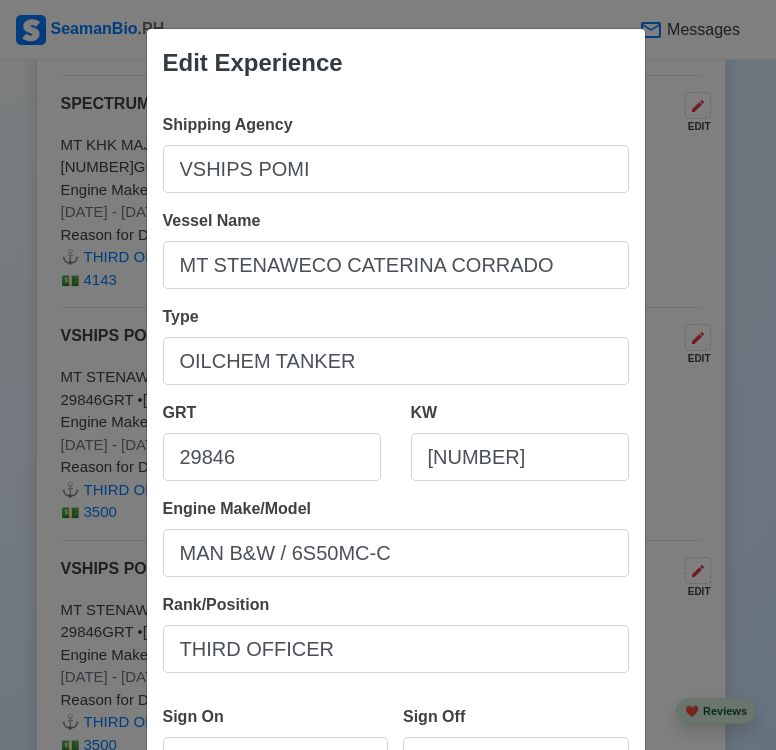 scroll, scrollTop: 400, scrollLeft: 0, axis: vertical 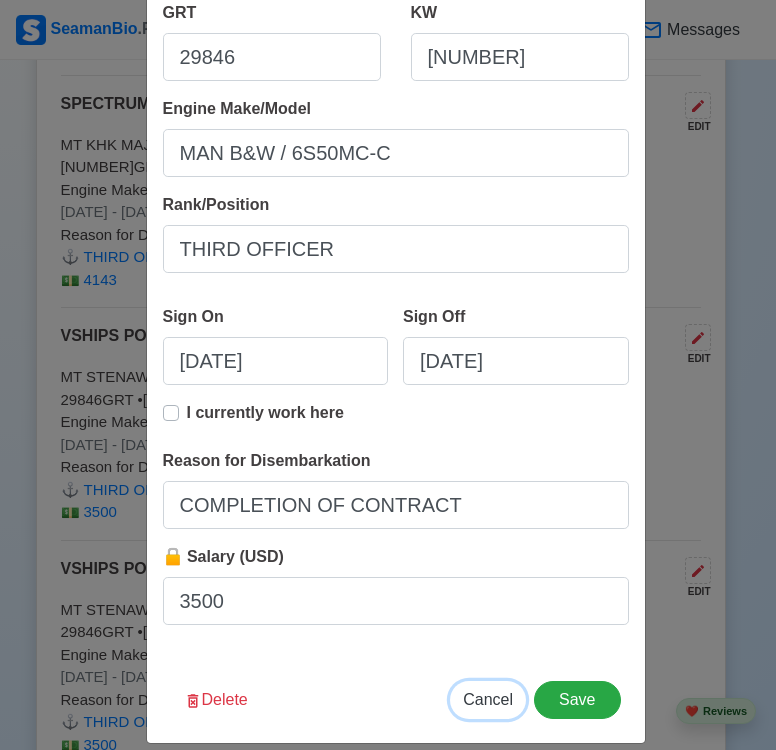 click on "Cancel" at bounding box center [488, 699] 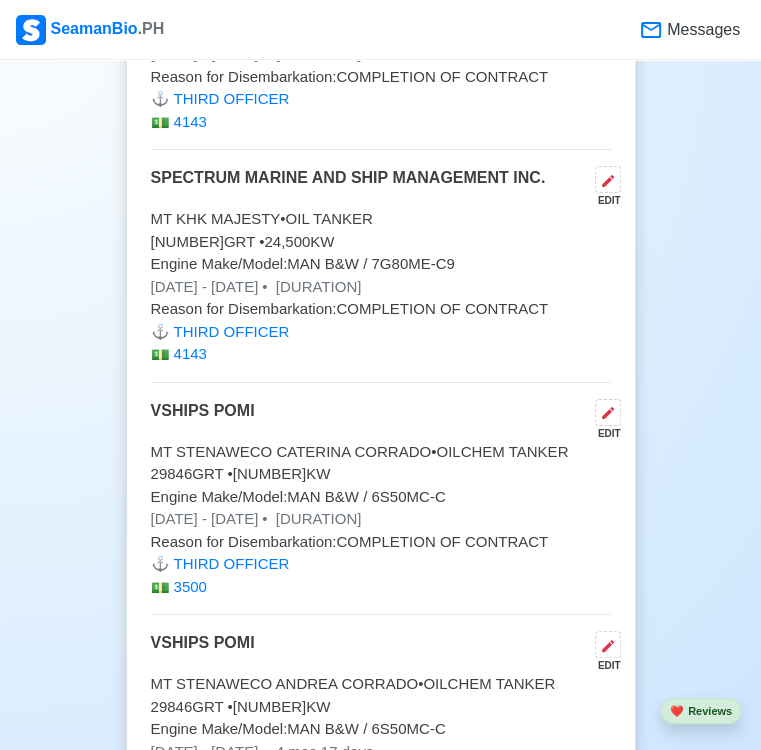 click on "MT STENAWECO CATERINA CORRADO  •  OILCHEM TANKER" at bounding box center [381, 452] 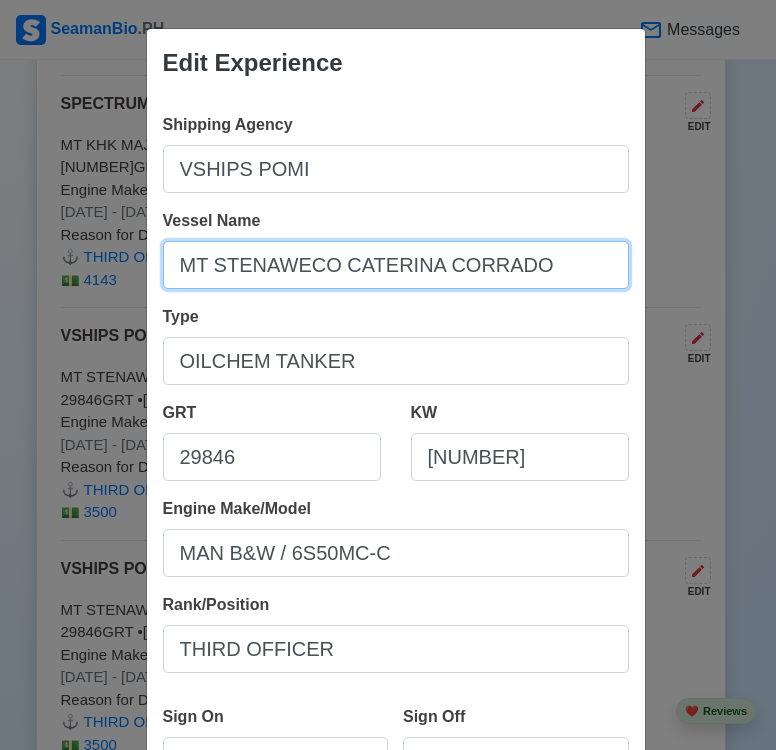 drag, startPoint x: 542, startPoint y: 259, endPoint x: 80, endPoint y: 259, distance: 462 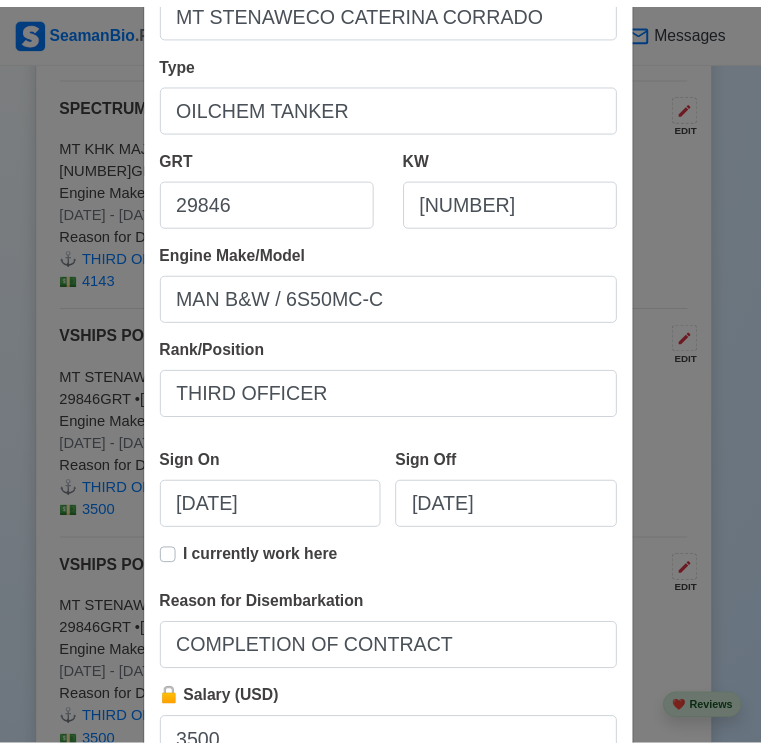 scroll, scrollTop: 400, scrollLeft: 0, axis: vertical 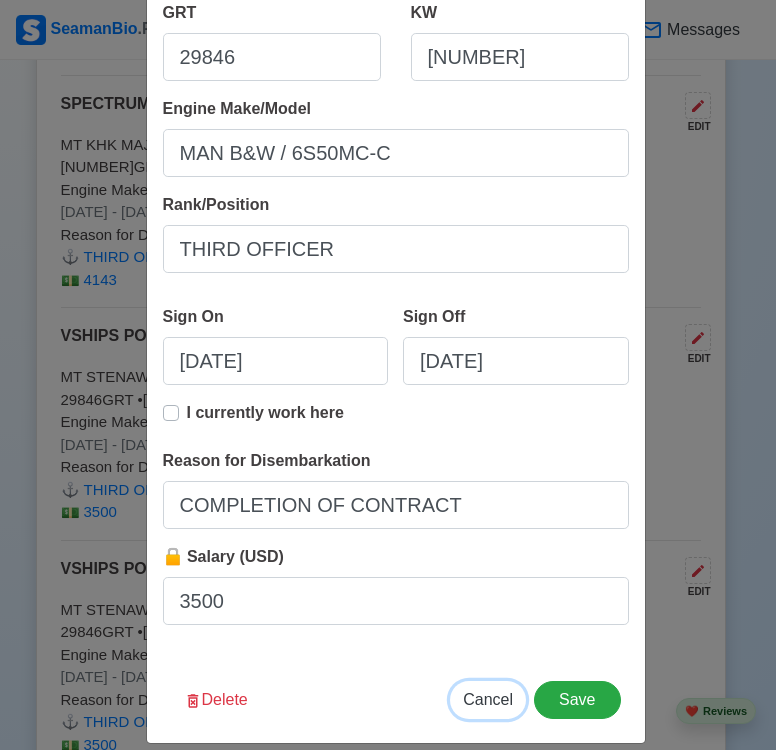 click on "Cancel" at bounding box center [488, 699] 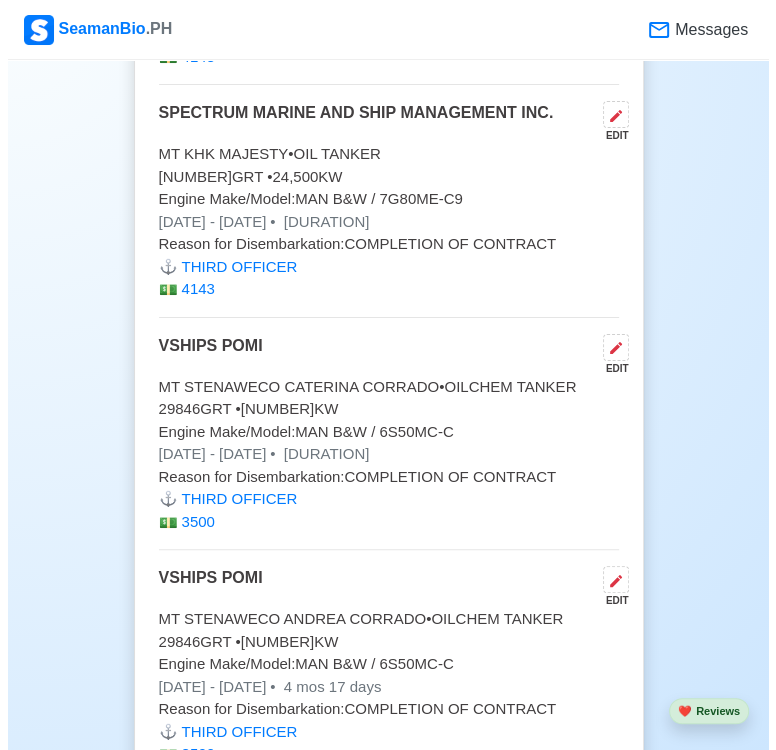 scroll, scrollTop: 6000, scrollLeft: 0, axis: vertical 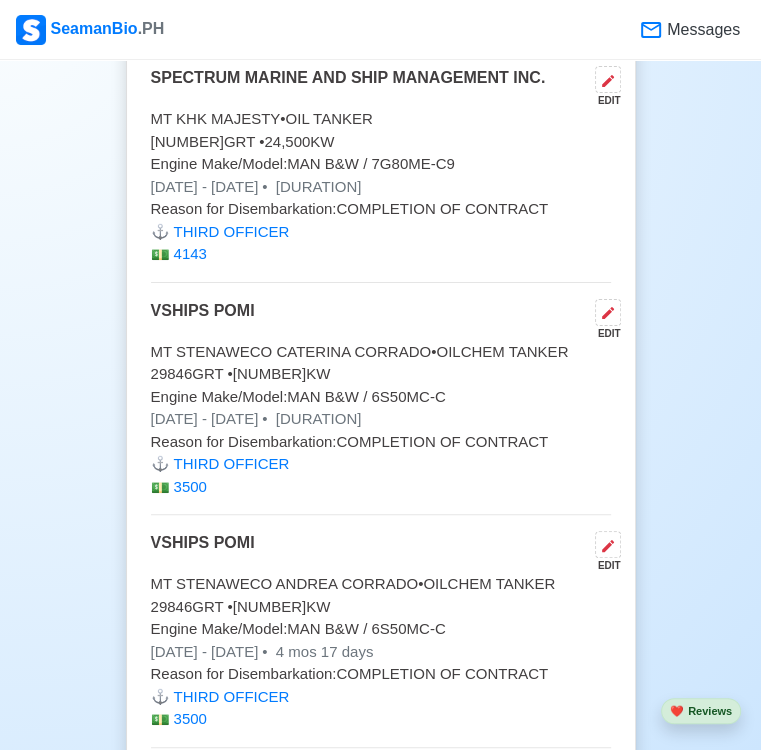 click on "MT STENAWECO ANDREA CORRADO  •  OILCHEM TANKER" at bounding box center [381, 584] 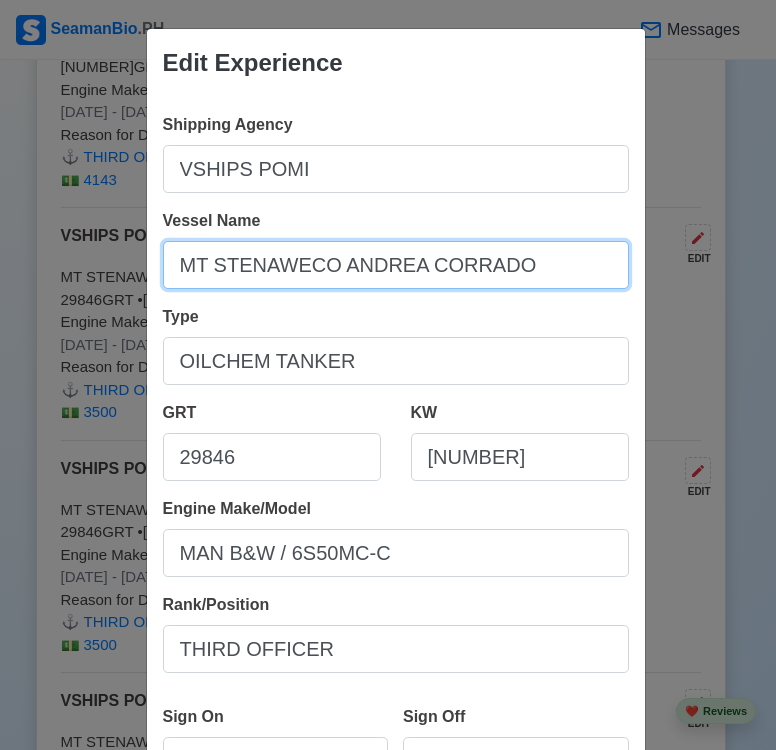 click on "MT STENAWECO ANDREA CORRADO" at bounding box center (396, 265) 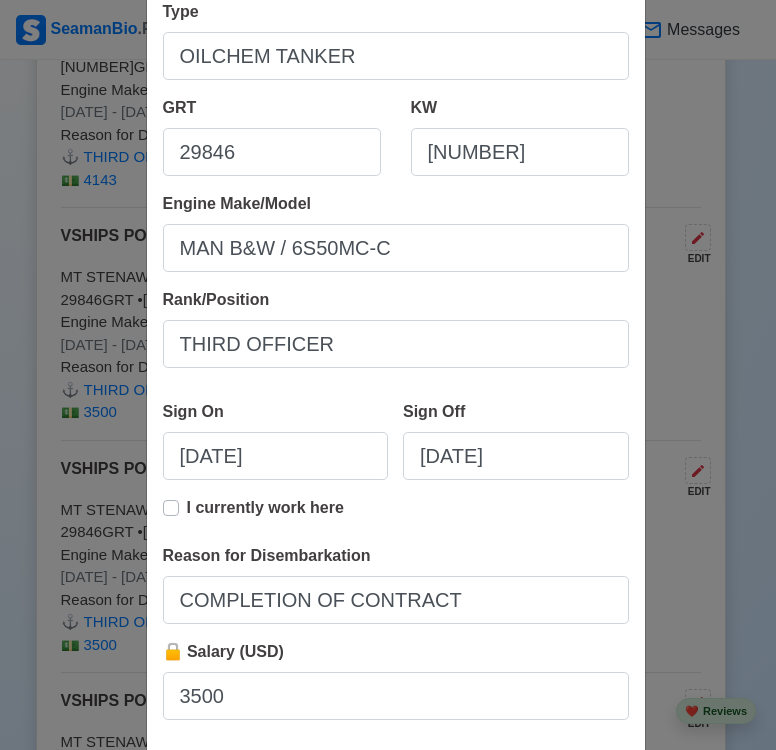 scroll, scrollTop: 400, scrollLeft: 0, axis: vertical 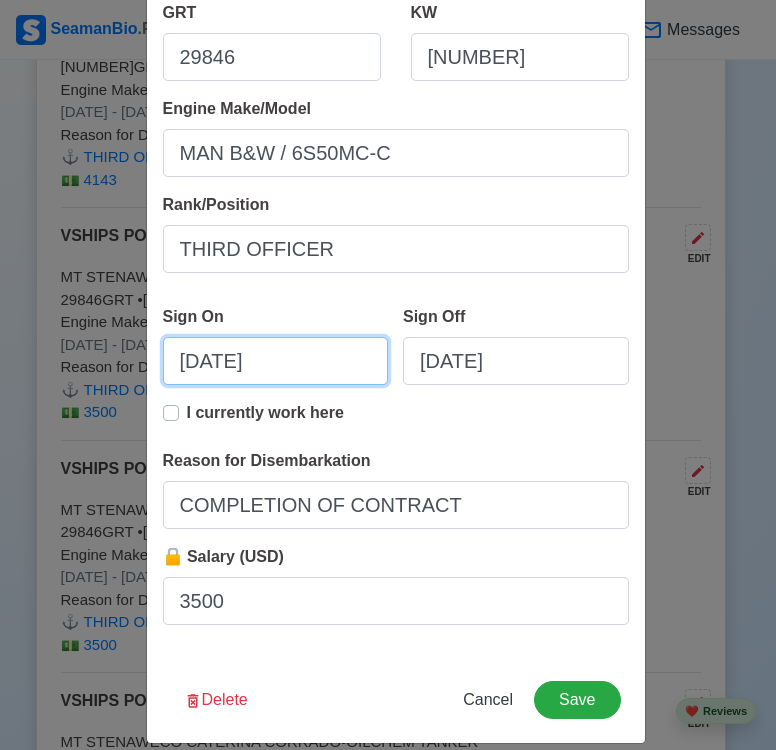 click on "[DATE]" at bounding box center [276, 361] 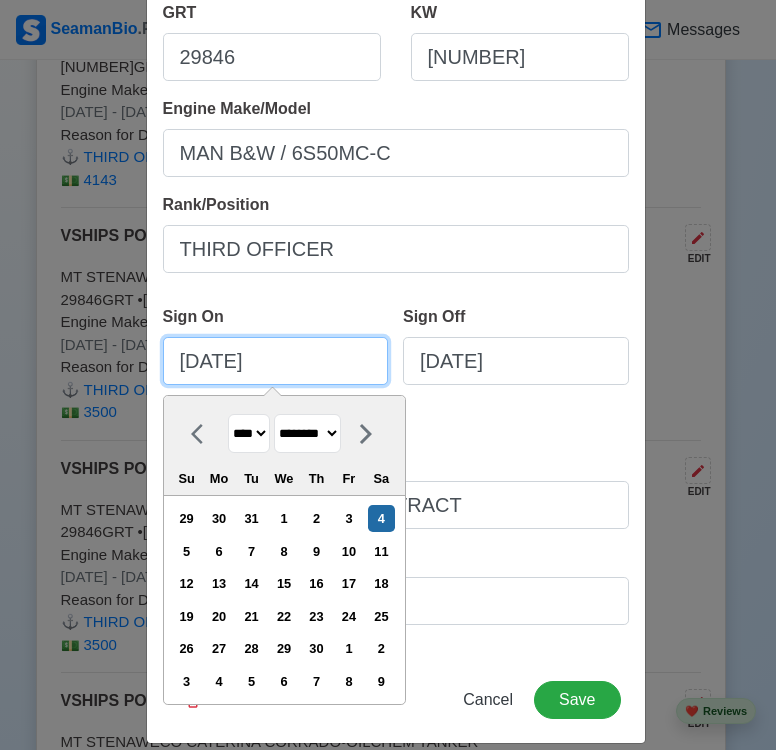 click on "[DATE]" at bounding box center (276, 361) 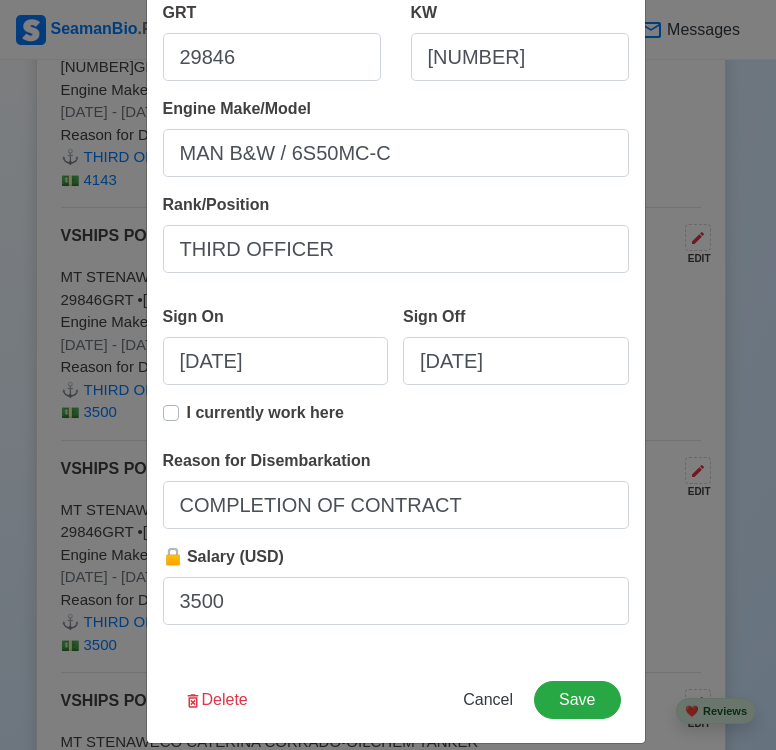 click on "Reason for Disembarkation COMPLETION OF CONTRACT" at bounding box center (396, 489) 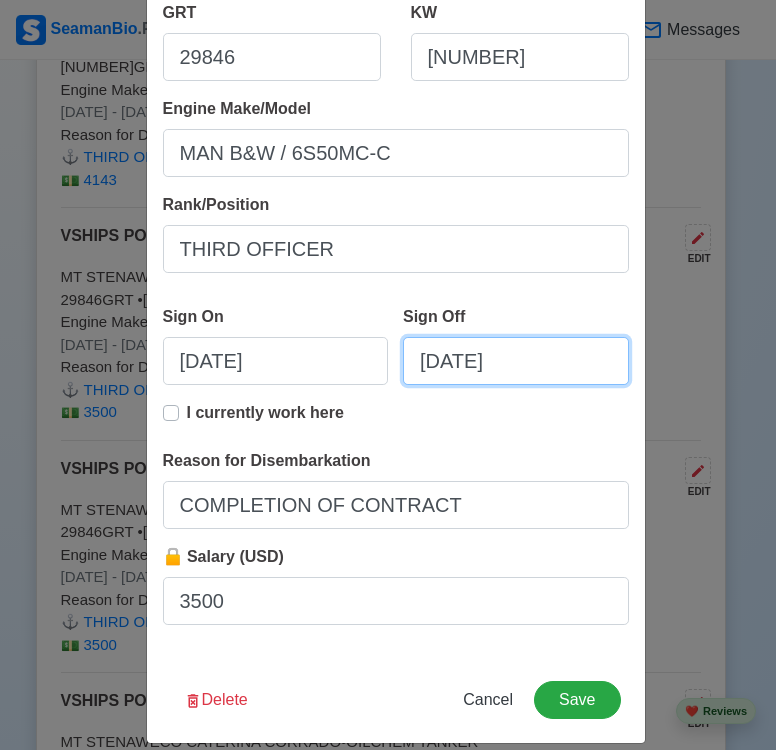 select on "****" 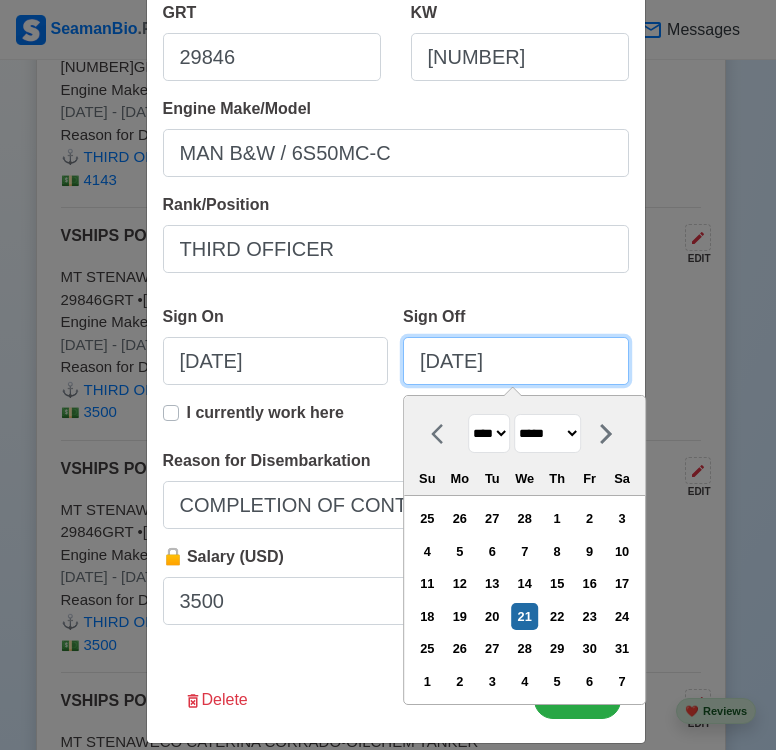 click on "[DATE]" at bounding box center (516, 361) 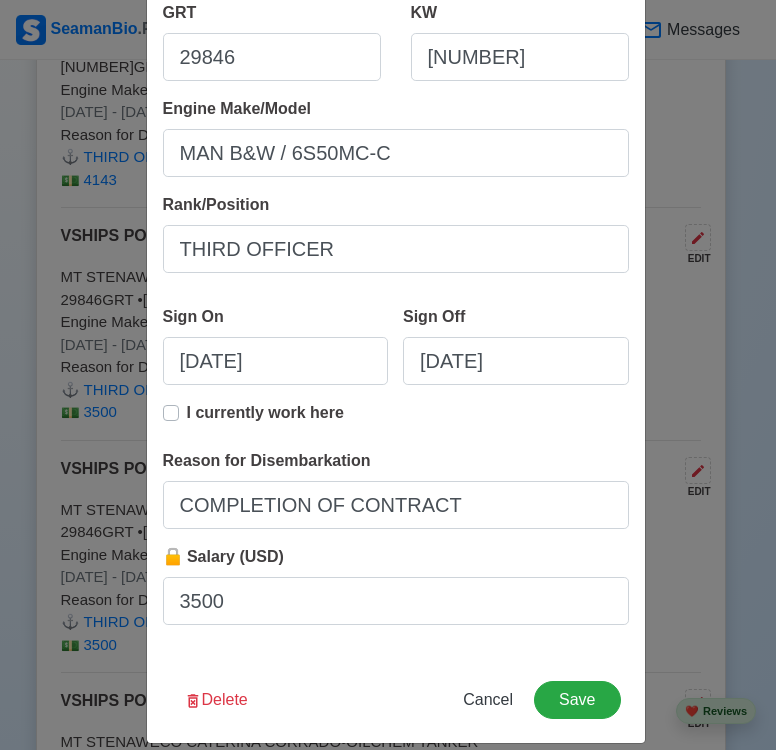 click on "Edit Experience Shipping Agency VSHIPS POMI Vessel Name MT STENAWECO ANDREA CORRADO Type OILCHEM TANKER GRT 29846 KW 7180 Engine Make/Model MAN B&W / 6S50MC‑C Rank/Position [RANK] Sign On [DATE] Sign Off [DATE] I currently work here Reason for Disembarkation COMPLETION OF CONTRACT 🔒 Salary (USD) 3500 Delete Cancel Save" at bounding box center [396, 186] 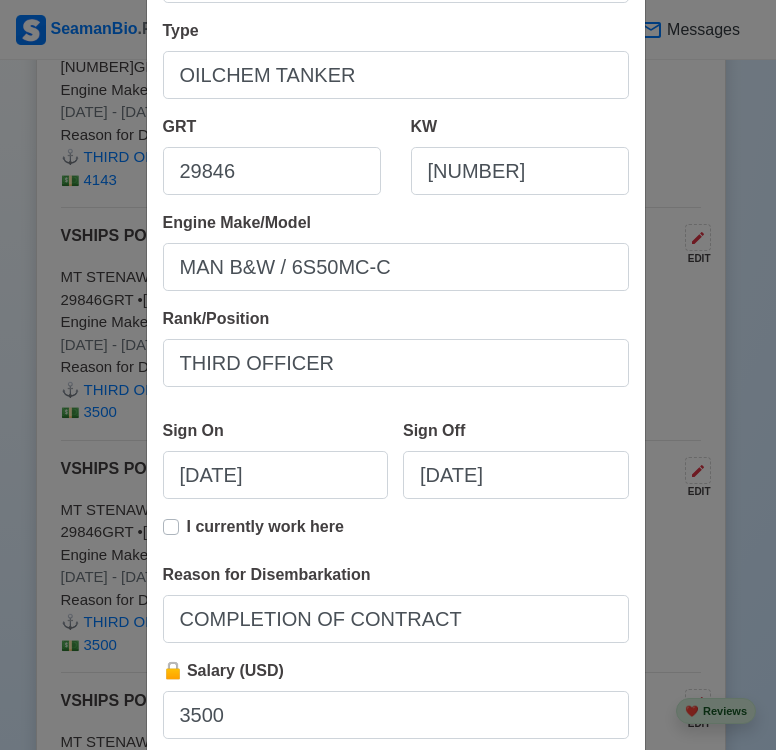 scroll, scrollTop: 200, scrollLeft: 0, axis: vertical 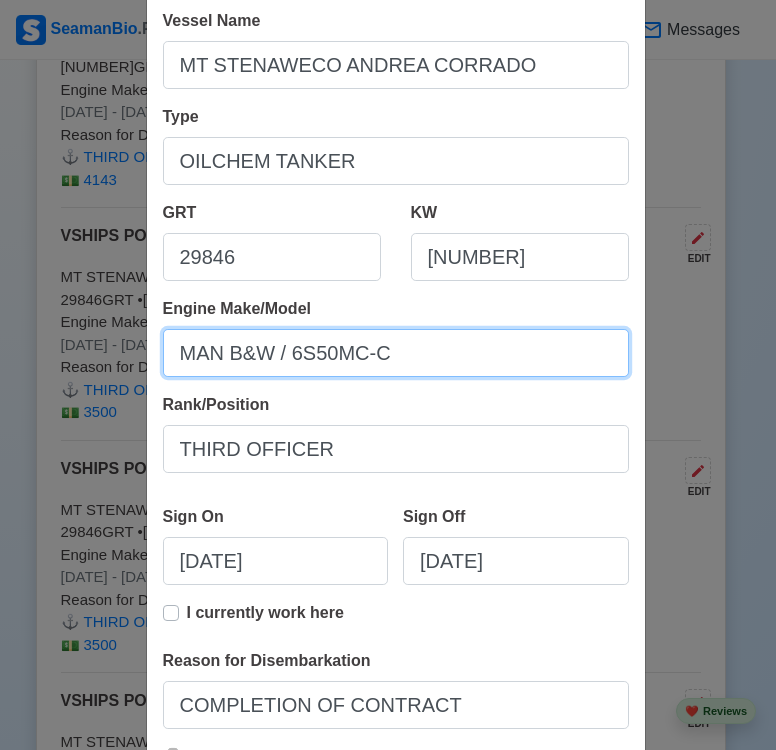 drag, startPoint x: 376, startPoint y: 352, endPoint x: 286, endPoint y: 347, distance: 90.13878 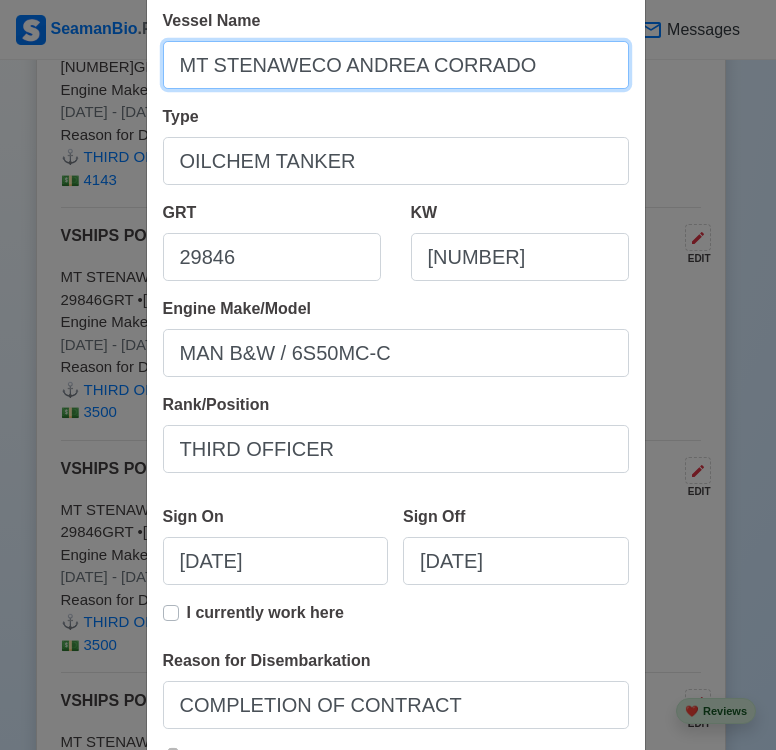 click on "MT STENAWECO ANDREA CORRADO" at bounding box center [396, 65] 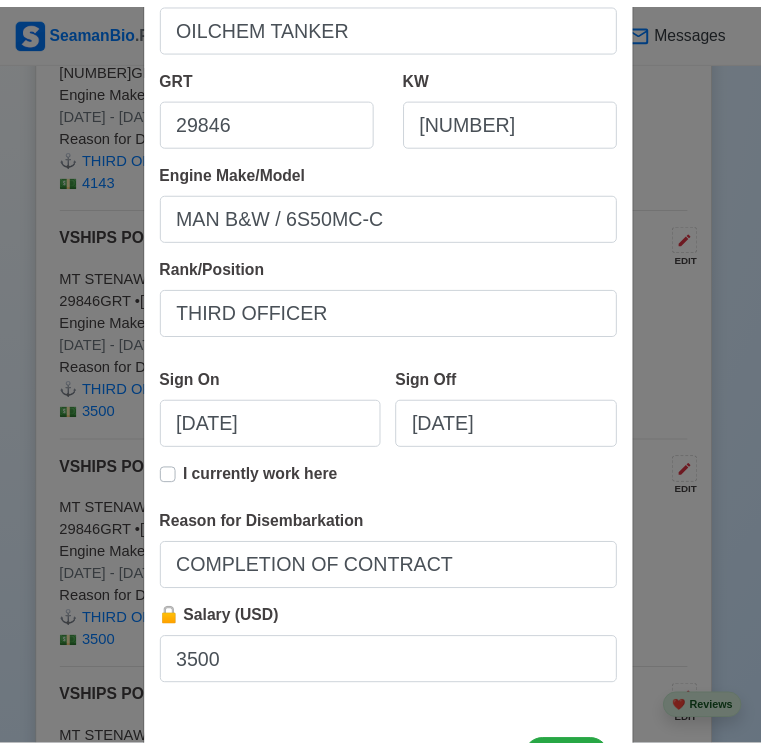 scroll, scrollTop: 420, scrollLeft: 0, axis: vertical 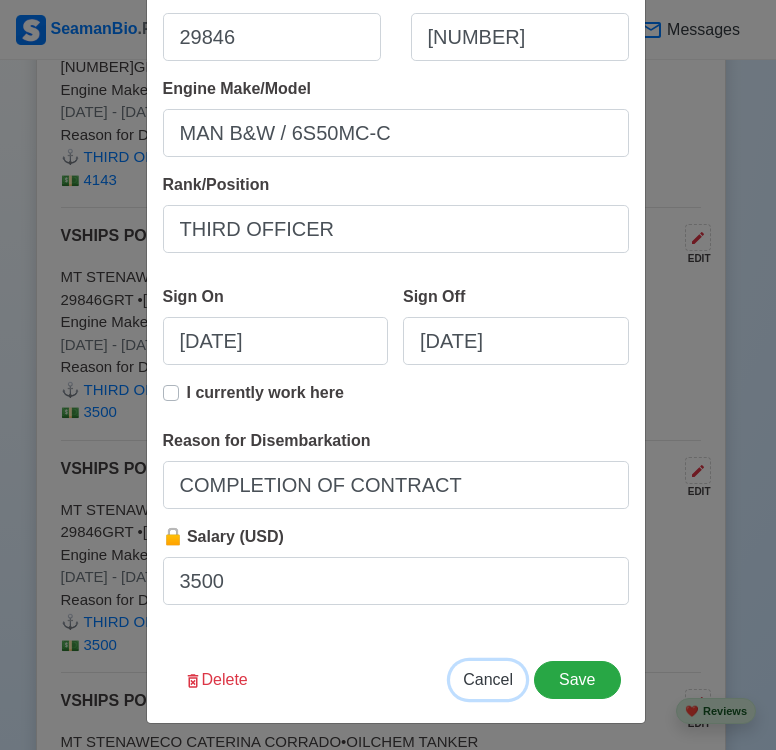 click on "Cancel" at bounding box center [488, 680] 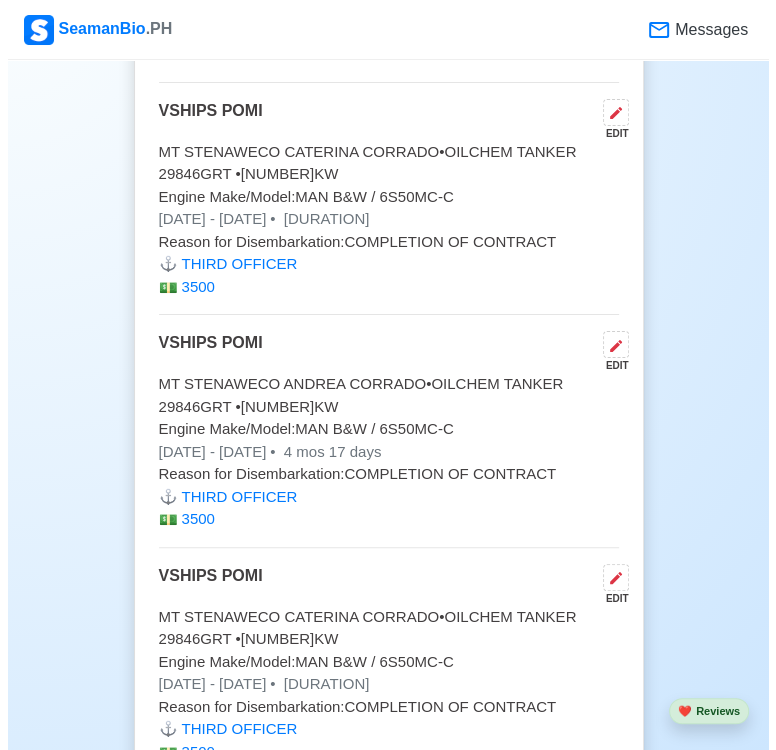 scroll, scrollTop: 6400, scrollLeft: 0, axis: vertical 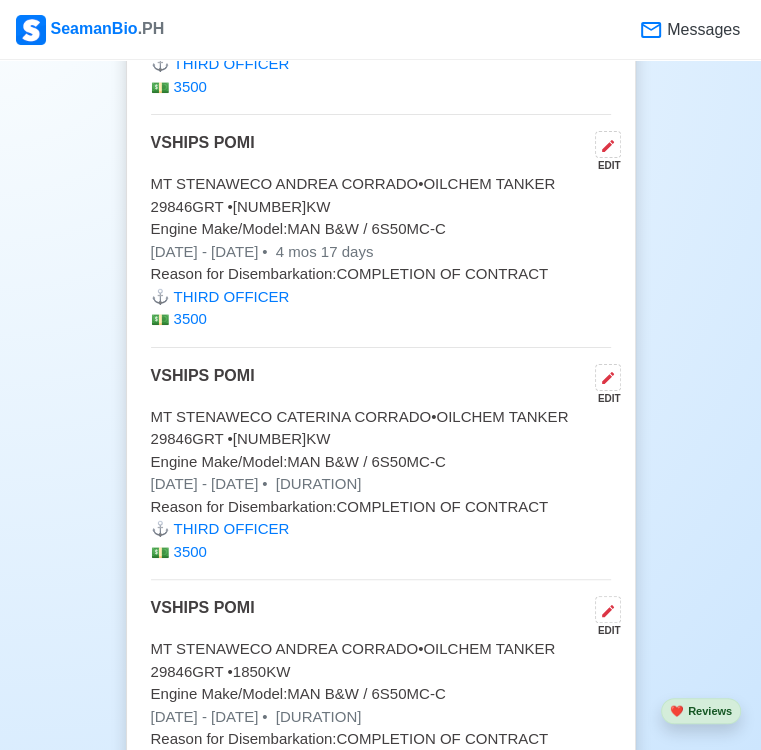 click on "[DURATION]" at bounding box center (317, 483) 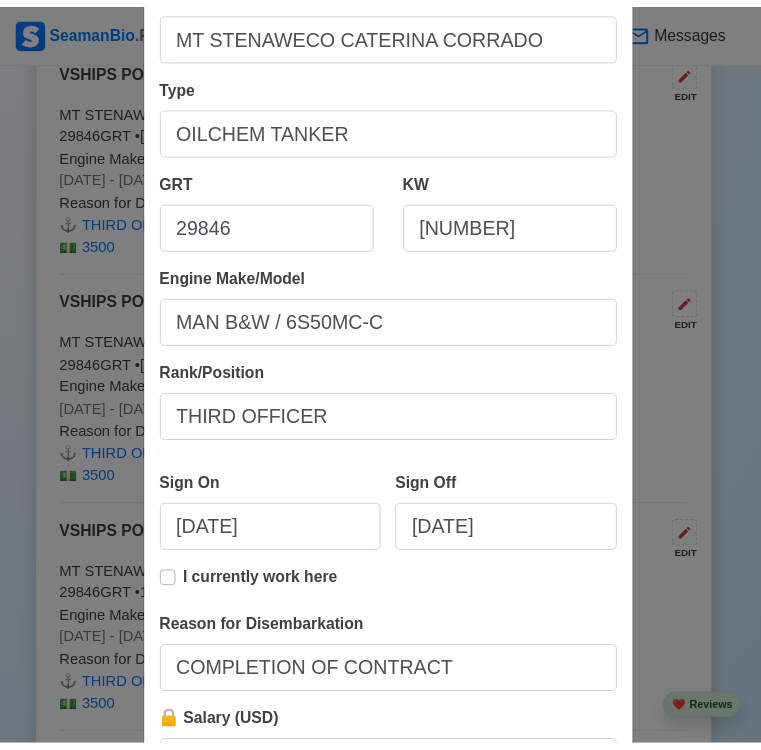 scroll, scrollTop: 400, scrollLeft: 0, axis: vertical 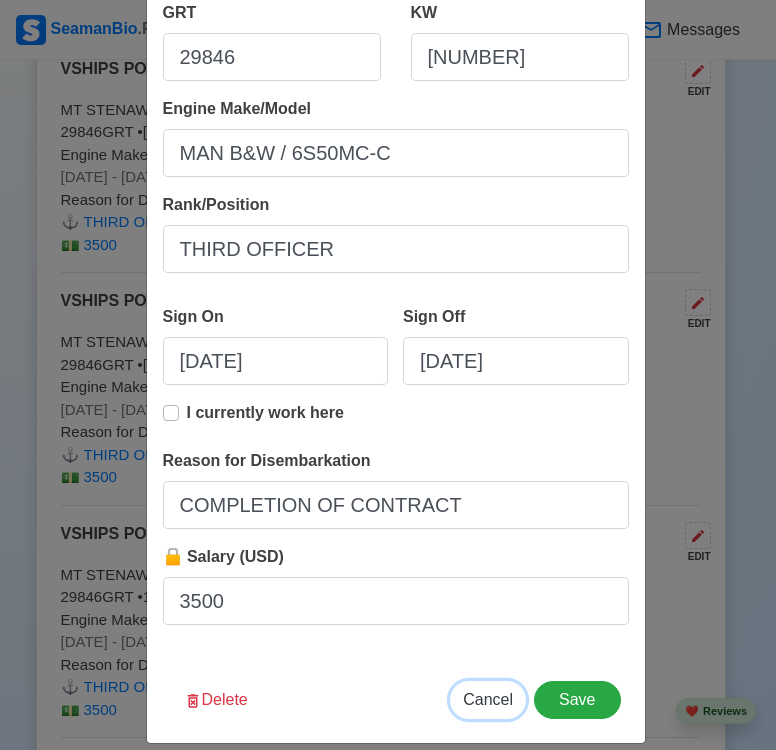 click on "Cancel" at bounding box center (488, 699) 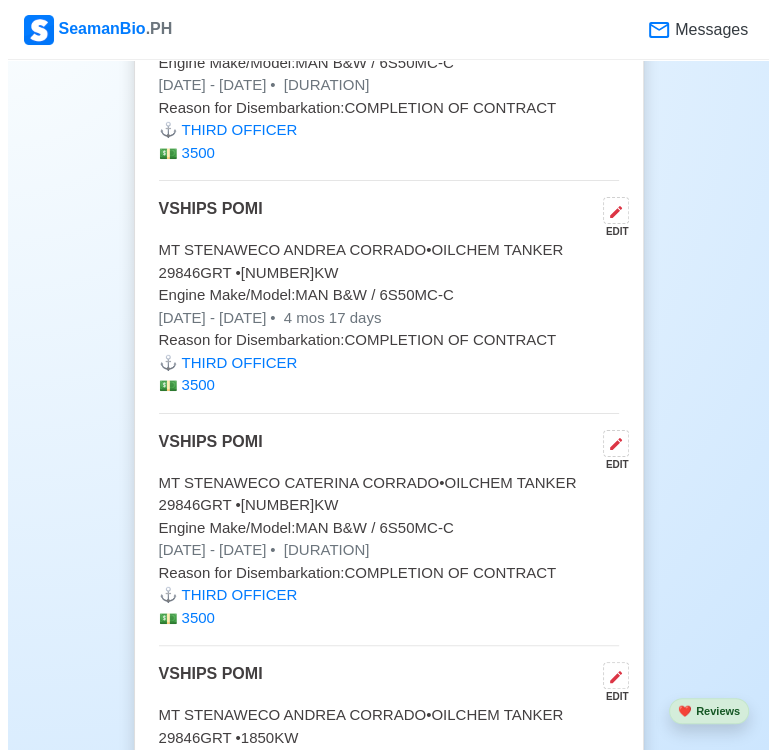 scroll, scrollTop: 6300, scrollLeft: 0, axis: vertical 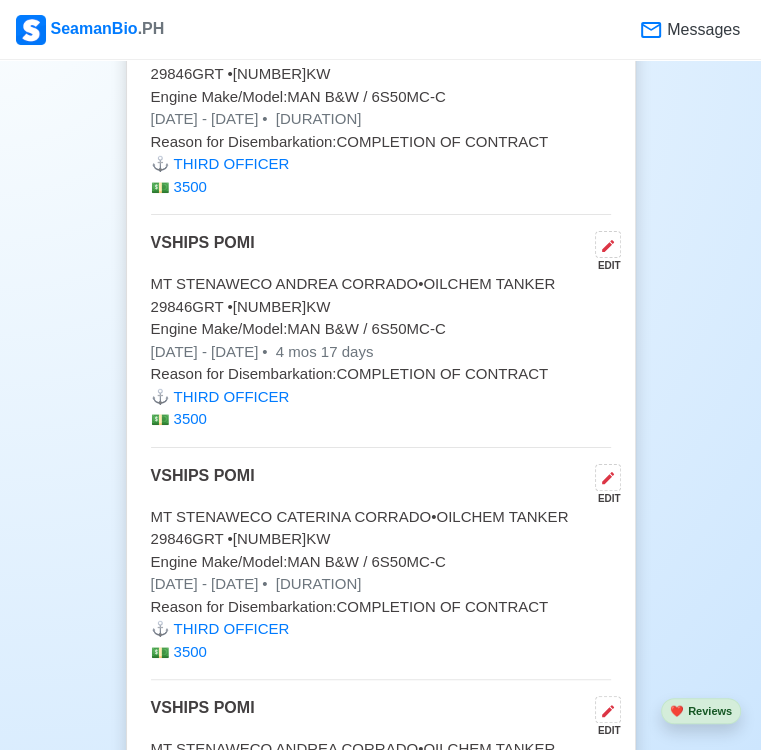 click on "29846  GRT •  7180  KW" at bounding box center (381, 539) 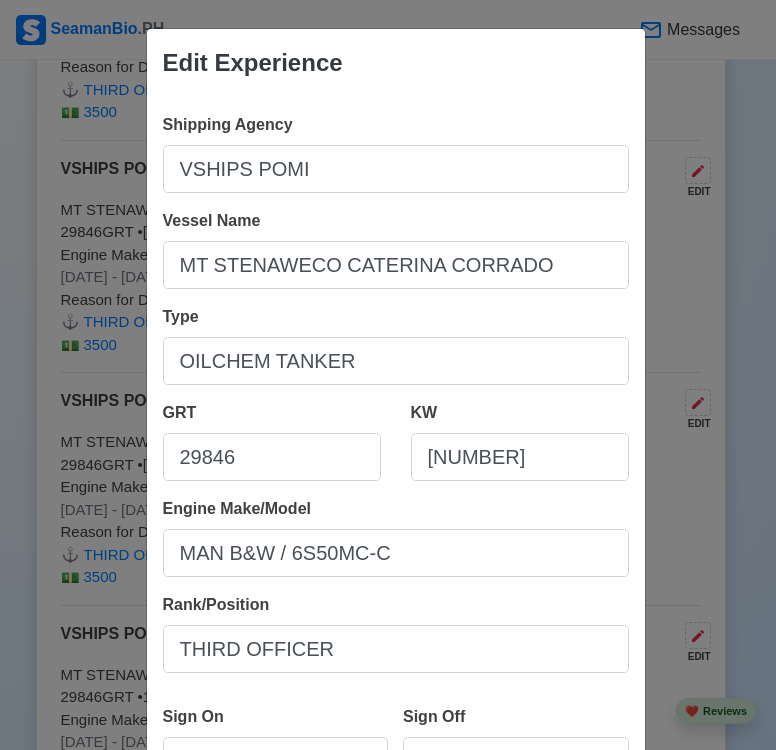 scroll, scrollTop: 200, scrollLeft: 0, axis: vertical 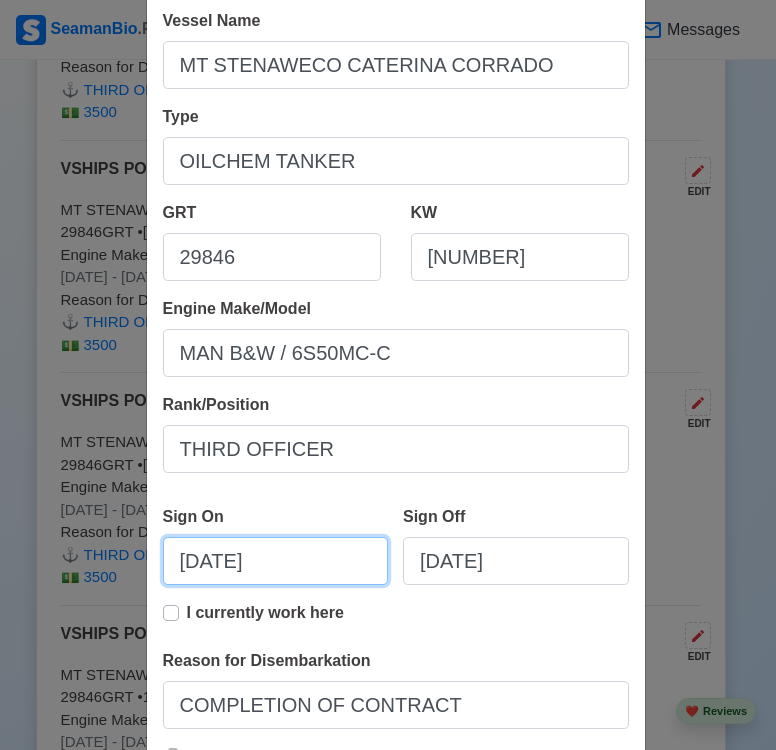 select on "****" 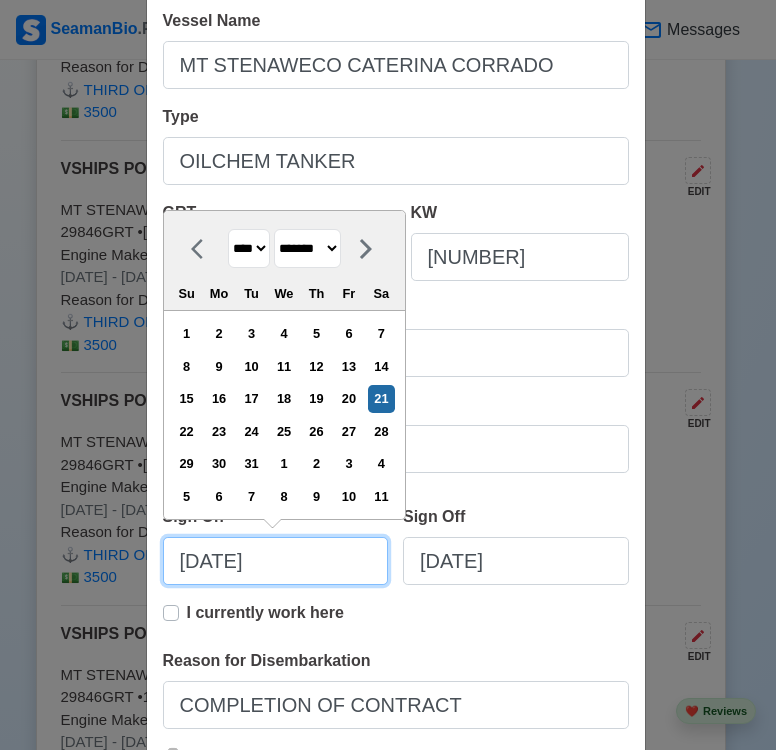 click on "[DATE]" at bounding box center [276, 561] 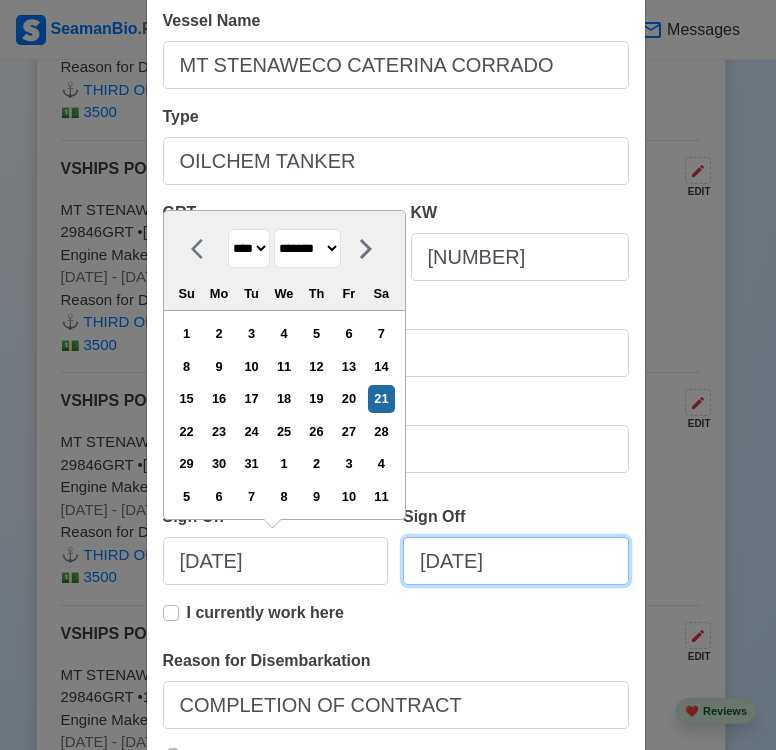 select on "****" 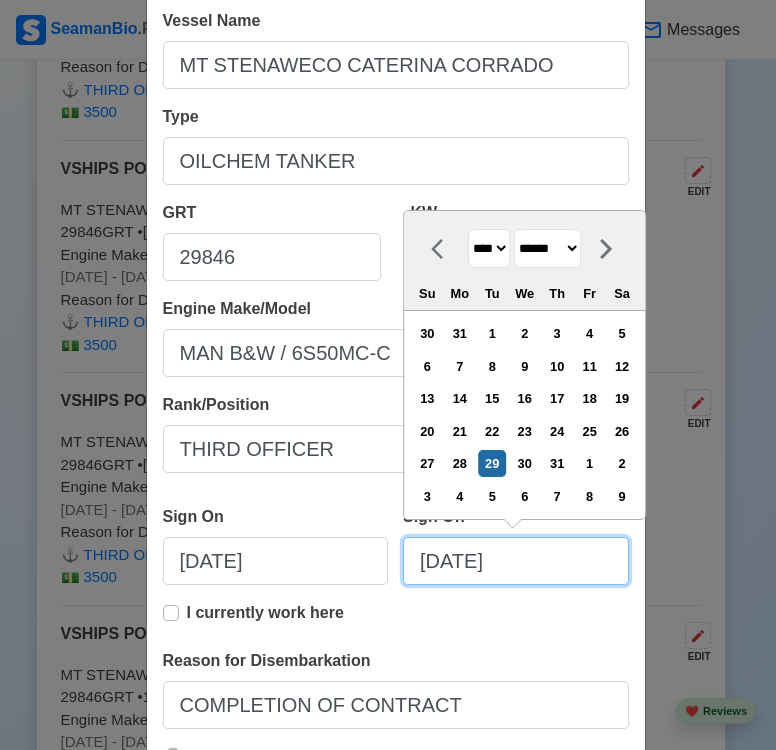click on "[DATE]" at bounding box center [516, 561] 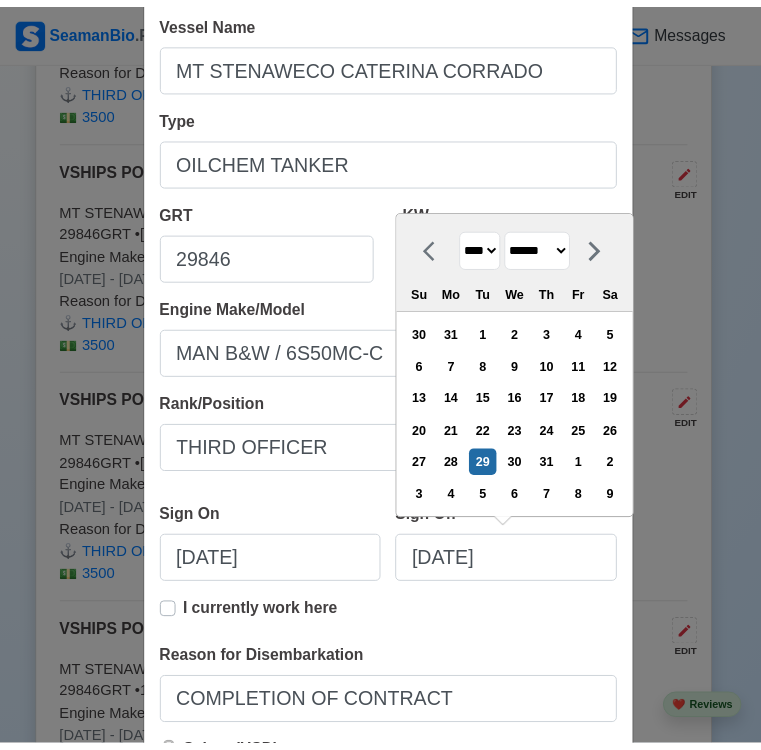 scroll, scrollTop: 420, scrollLeft: 0, axis: vertical 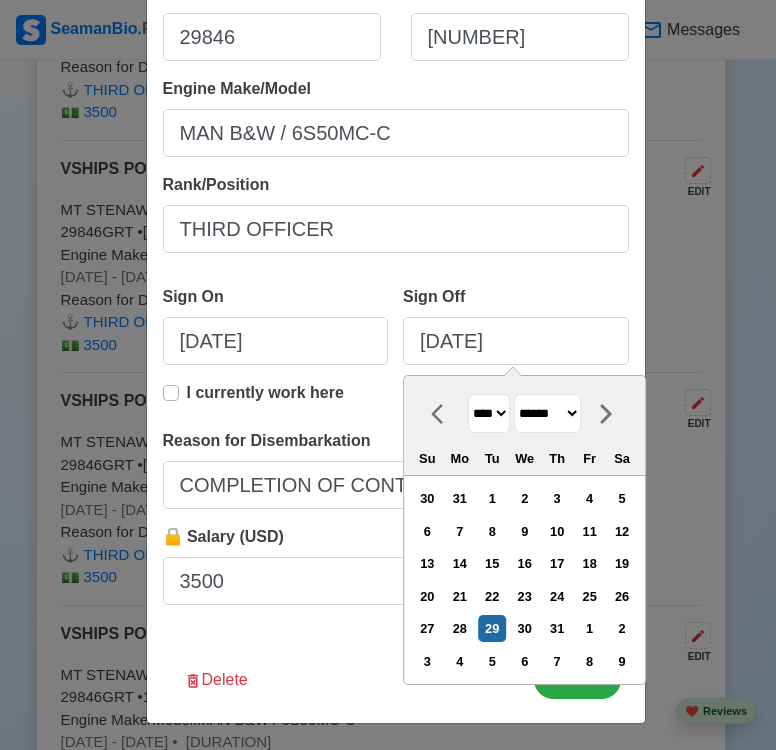 click on "**** **** **** **** **** **** **** **** **** **** **** **** **** **** **** **** **** **** **** **** **** **** **** **** **** **** **** **** **** **** **** **** **** **** **** **** **** **** **** **** **** **** **** **** **** **** **** **** **** **** **** **** **** **** **** **** **** **** **** **** **** **** **** **** **** **** **** **** **** **** **** **** **** **** **** **** **** **** **** **** **** **** **** **** **** **** **** **** **** **** **** **** **** **** **** **** **** **** **** **** **** **** **** **** **** **** **** **** ******* ******** ***** ***** *** **** **** ****** ********* ******* ******** ******** Su Mo Tu We Th Fr Sa 30 31 1 2 3 4 5 6 7 8 9 10 11 12 13 14 15 16 17 18 19 20 21 22 23 24 25 26 27 28 29 30 31 1 2 3 4 5 6 7 8 9" at bounding box center [524, 533] 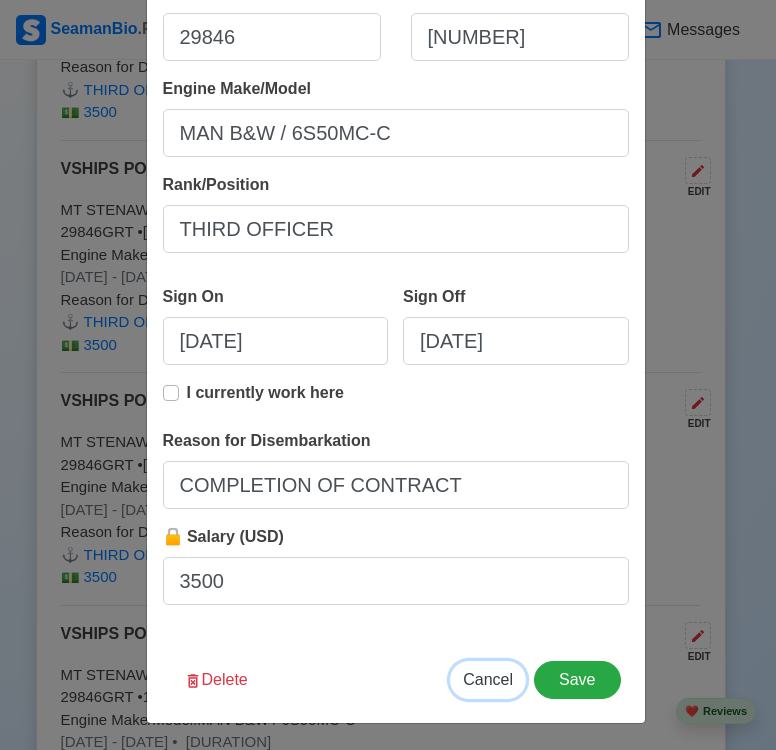click on "Cancel" at bounding box center (488, 679) 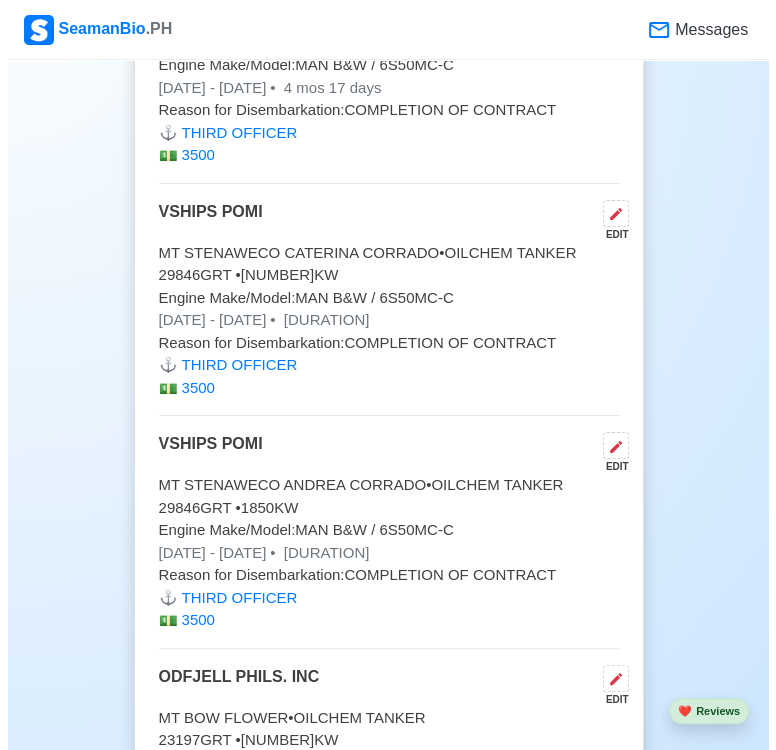 scroll, scrollTop: 6600, scrollLeft: 0, axis: vertical 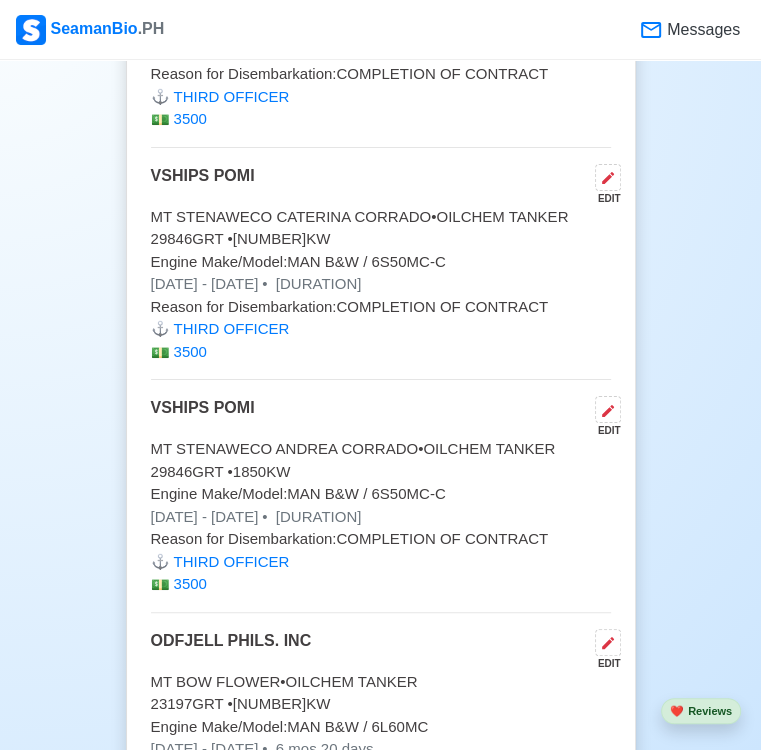 click on "•" at bounding box center [264, 516] 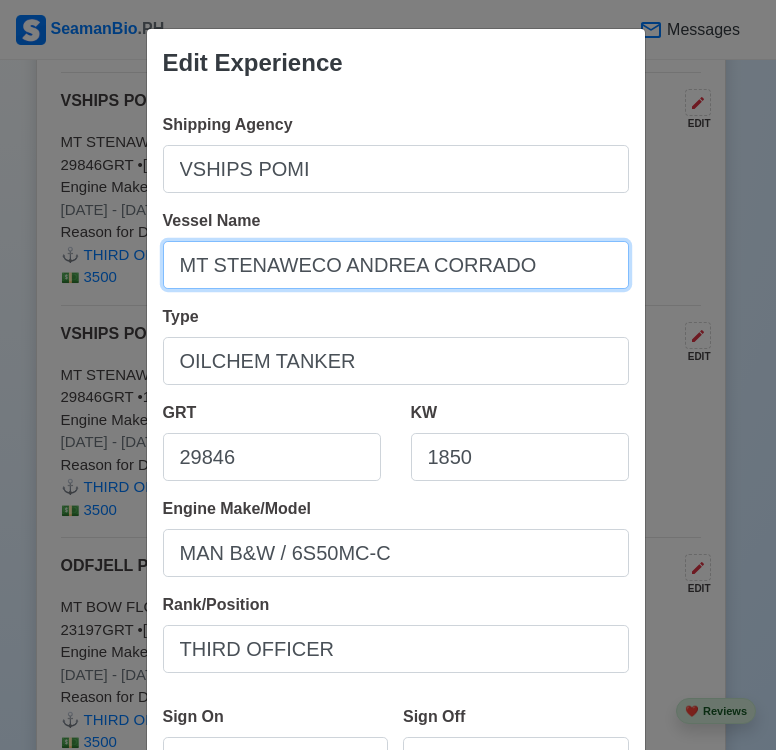 click on "MT STENAWECO ANDREA CORRADO" at bounding box center (396, 265) 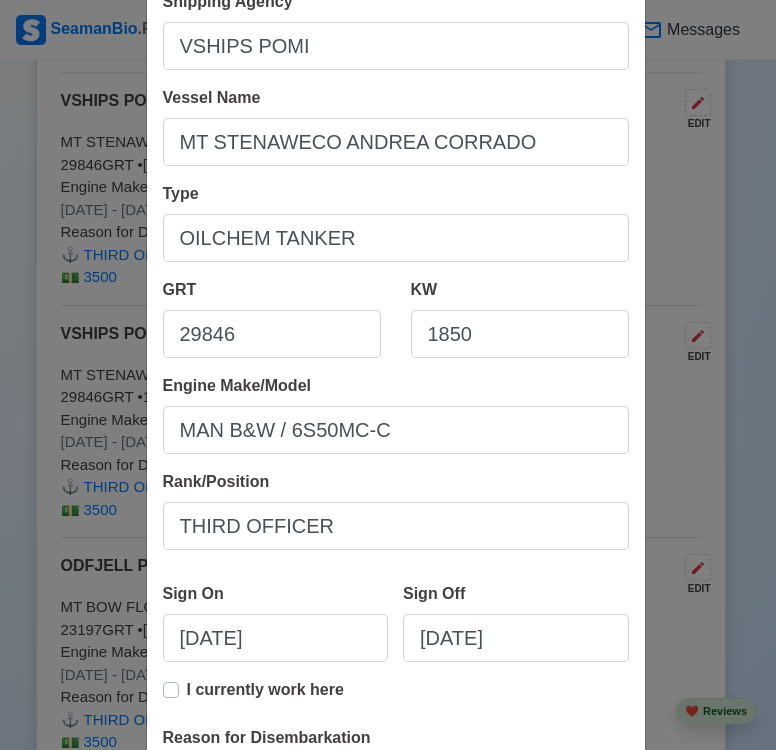 scroll, scrollTop: 200, scrollLeft: 0, axis: vertical 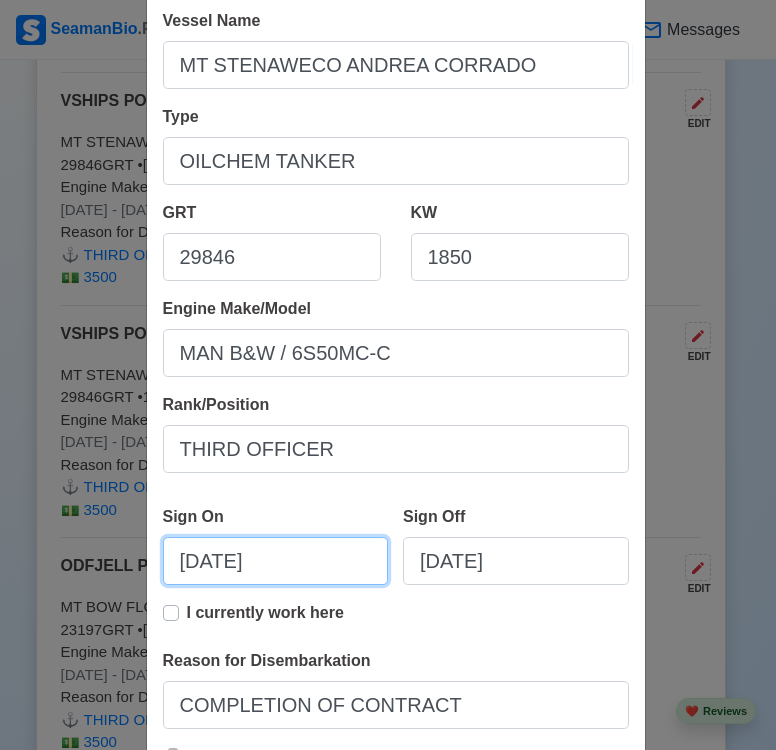 click on "[DATE]" at bounding box center (276, 561) 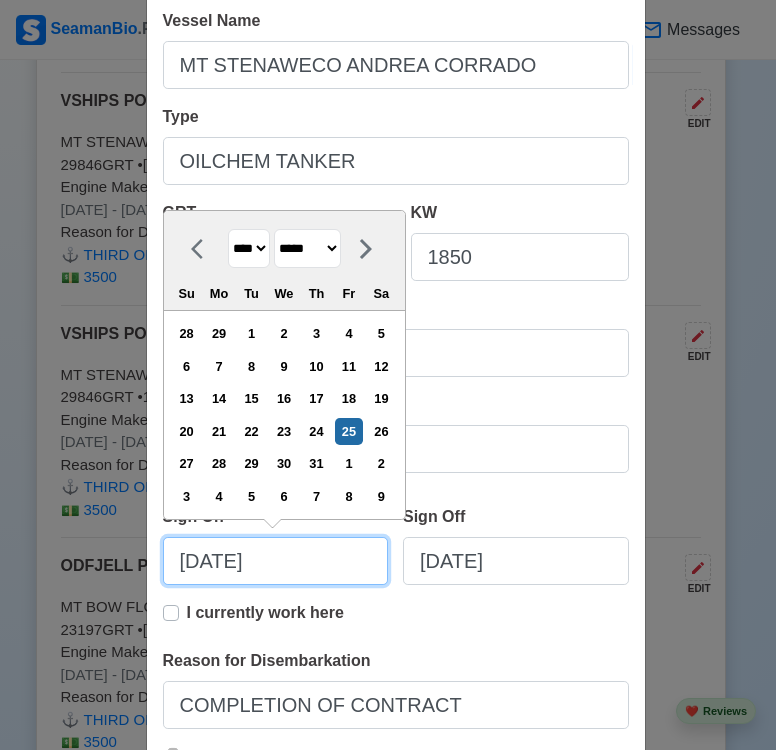 click on "[DATE]" at bounding box center [276, 561] 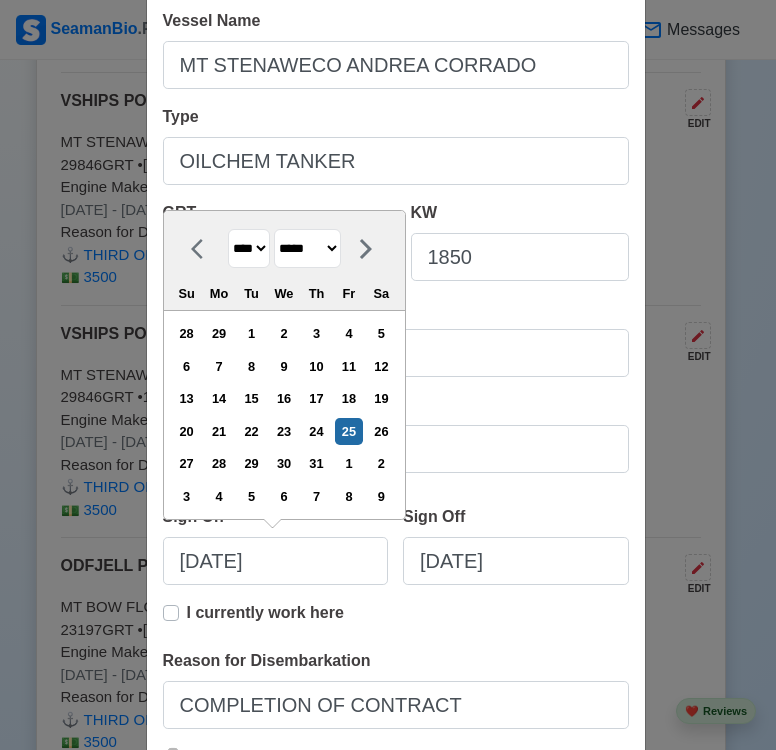 click on "Edit Experience Shipping Agency VSHIPS POMI Vessel Name MT STENAWECO ANDREA CORRADO Type OILCHEM TANKER GRT 29846 KW 1850 Engine Make/Model MAN B&W / 6S50MC‑C Rank/Position THIRD OFFICER Sign On [DATE] **** **** **** **** **** **** **** **** **** **** **** **** **** **** **** **** **** **** **** **** **** **** **** **** **** **** **** **** **** **** **** **** **** **** **** **** **** **** **** **** **** **** **** **** **** **** **** **** **** **** **** **** **** **** **** **** **** **** **** **** **** **** **** **** **** **** **** **** **** **** **** **** **** **** **** **** **** **** **** **** **** **** **** **** **** **** **** **** **** **** **** **** **** **** **** **** **** **** **** **** **** **** **** **** **** **** **** **** ******* ******** ***** ***** *** **** **** ****** ********* ******* ******** ******** Su Mo Tu We Th Fr Sa 28 29 1 2 3 4 5 6 7 8 9 10 11 12 13 14 15 16 17 18 19 20 21 22 23 24 25 26 27 28 29 30 31 1 2 3 4 5 6 7 8 9 Sign Off [DATE] I currently work here Reason for Disembarkation" at bounding box center (388, 375) 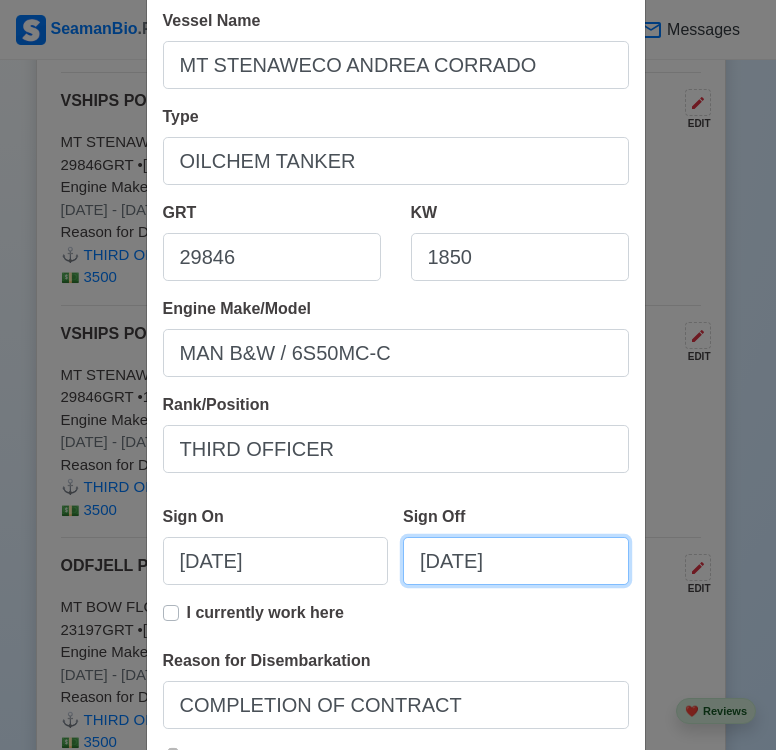 select on "****" 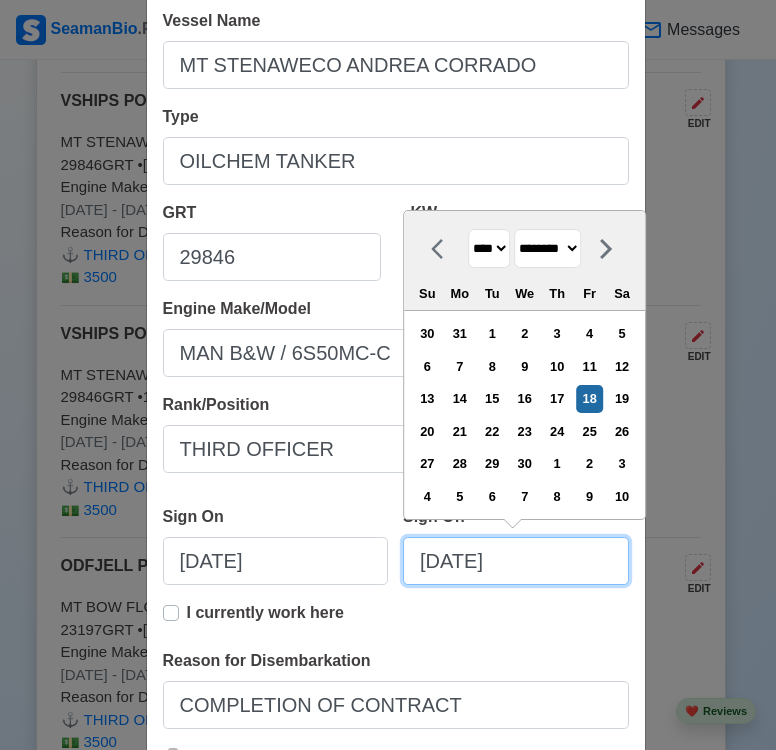 click on "[DATE]" at bounding box center (516, 561) 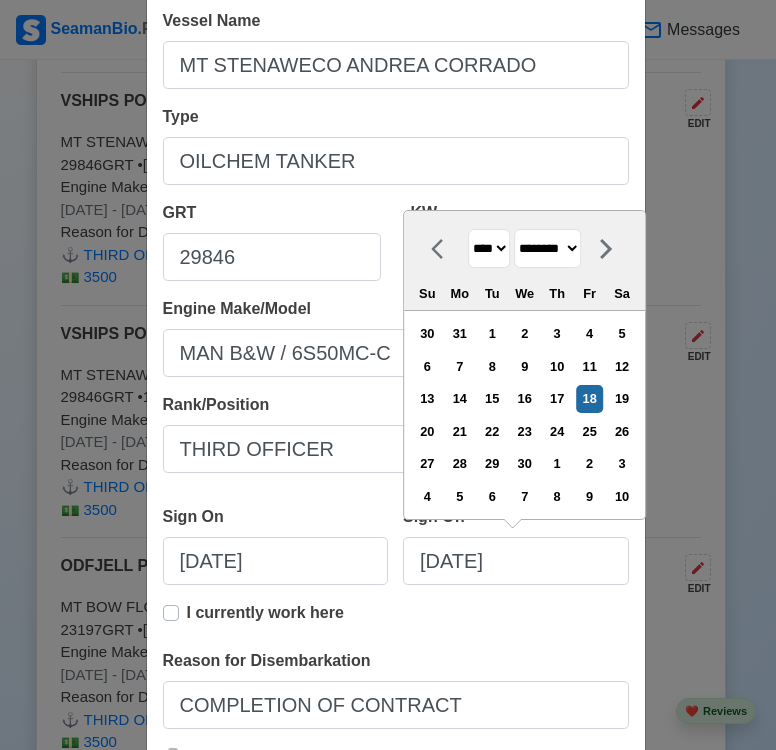 click on "Shipping Agency VSHIPS POMI Vessel Name MT STENAWECO ANDREA CORRADO Type OILCHEM TANKER GRT 29846 KW 1850 Engine Make/Model MAN B&W / 6S50MC‑C Rank/Position THIRD OFFICER Sign On [DATE] Sign Off [DATE] **** **** **** **** **** **** **** **** **** **** **** **** **** **** **** **** **** **** **** **** **** **** **** **** **** **** **** **** **** **** **** **** **** **** **** **** **** **** **** **** **** **** **** **** **** **** **** **** **** **** **** **** **** **** **** **** **** **** **** **** **** **** **** **** **** **** **** **** **** **** **** **** **** **** **** **** **** **** **** **** **** **** **** **** **** **** **** **** **** **** **** **** **** **** **** **** **** **** **** **** **** **** **** **** **** **** **** **** ******* ******** ***** ***** *** **** **** ****** ********* ******* ******** ******** Su Mo Tu We Th Fr Sa 30 31 1 2 3 4 5 6 7 8 9 10 11 12 13 14 15 16 17 18 19 20 21 22 23 24 25 26 27 28 29 30 1 2 3 4 5 6 7 8 9 10 I currently work here Reason for Disembarkation 3500" at bounding box center (396, 377) 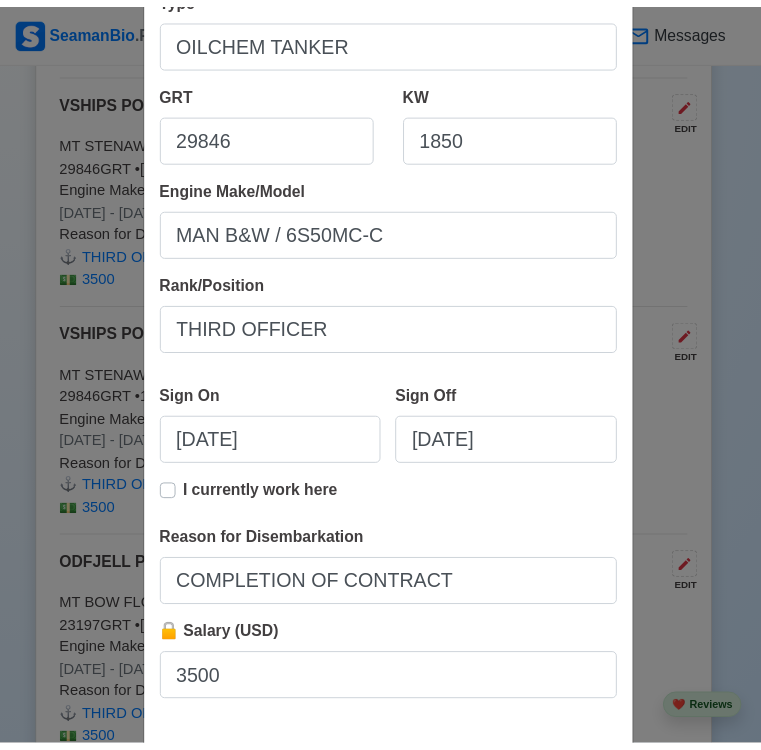 scroll, scrollTop: 420, scrollLeft: 0, axis: vertical 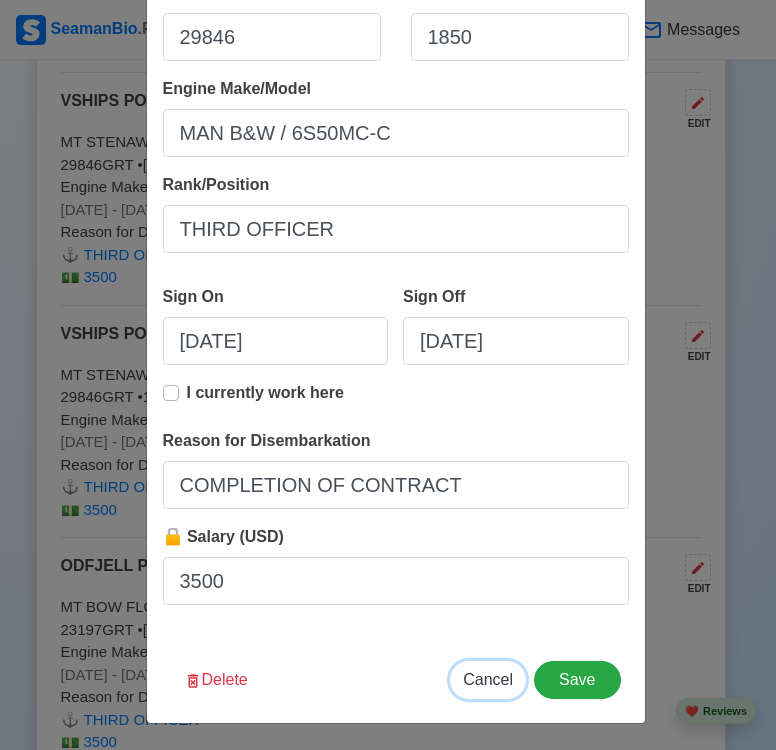 click on "Cancel" at bounding box center [488, 679] 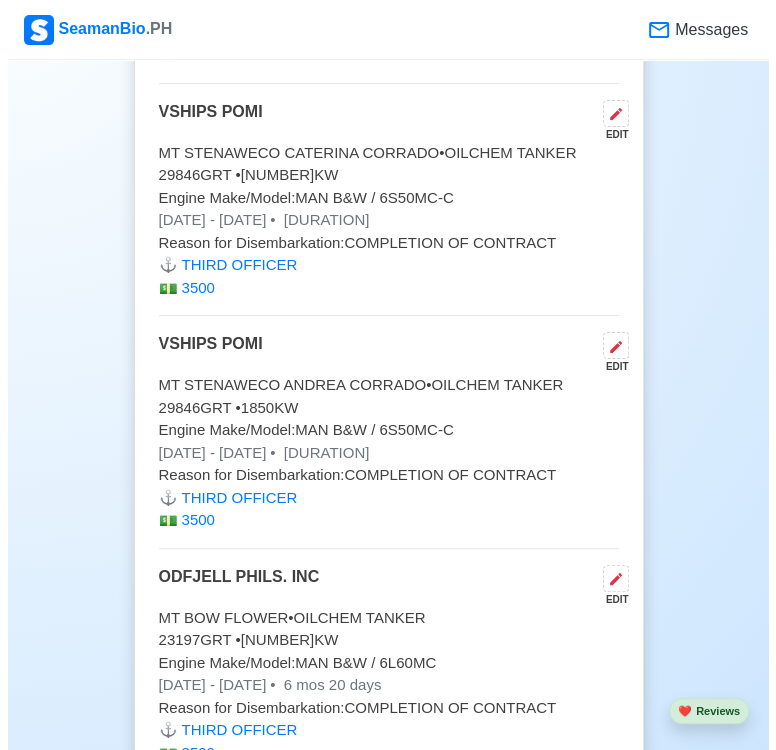 scroll, scrollTop: 6700, scrollLeft: 0, axis: vertical 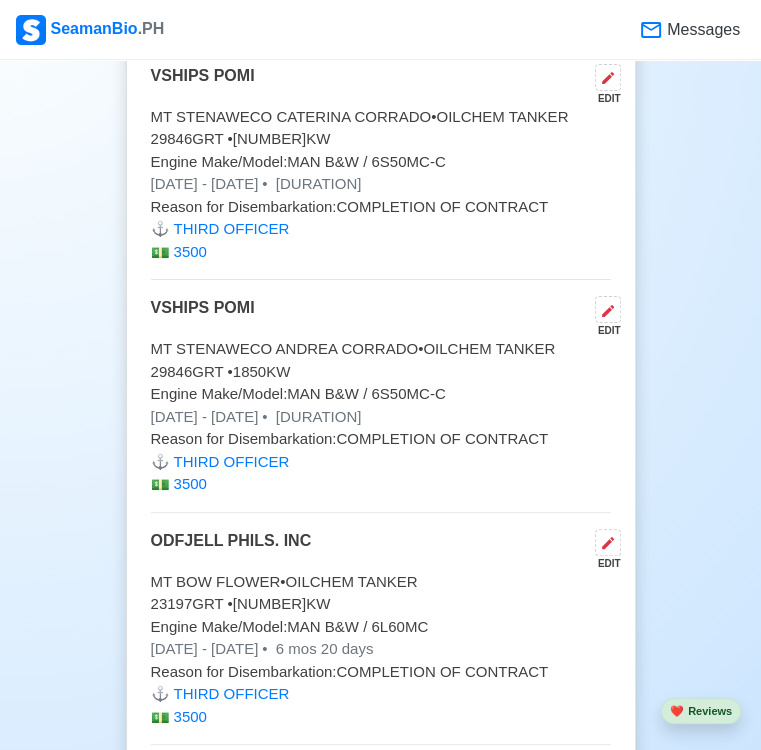 click on "23197  GRT •  17360  KW" at bounding box center (381, 604) 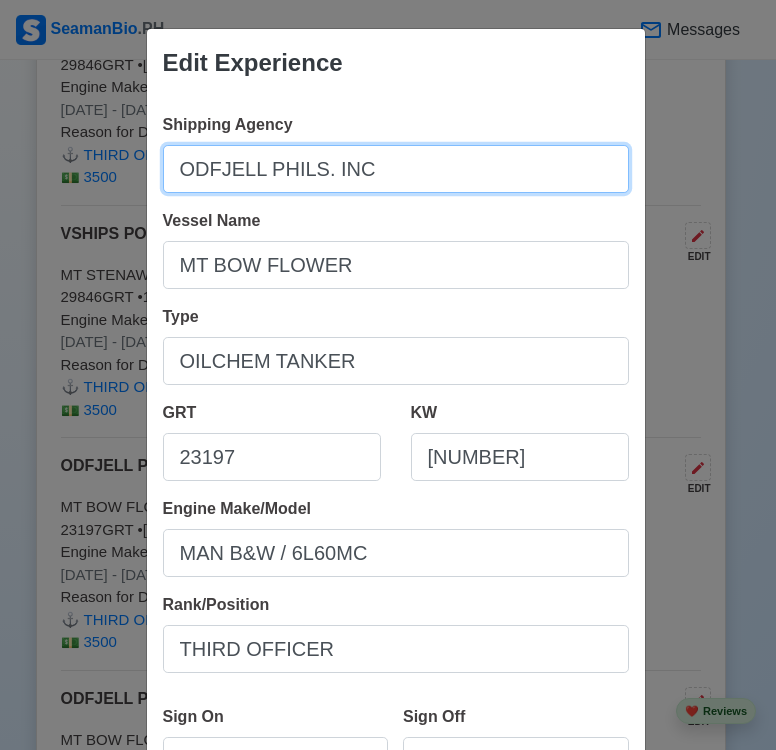click on "ODFJELL PHILS. INC" at bounding box center (396, 169) 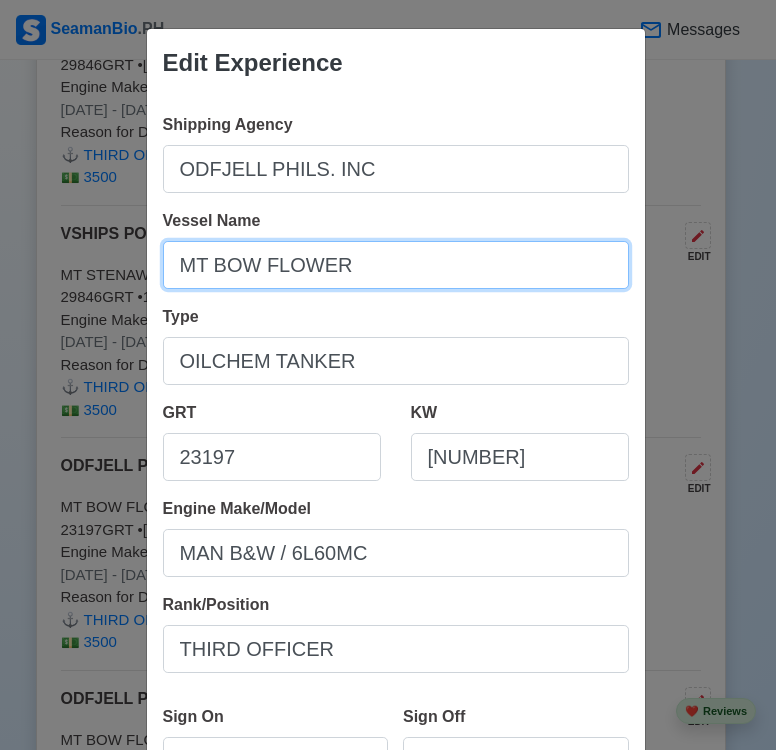 click on "MT BOW FLOWER" at bounding box center (396, 265) 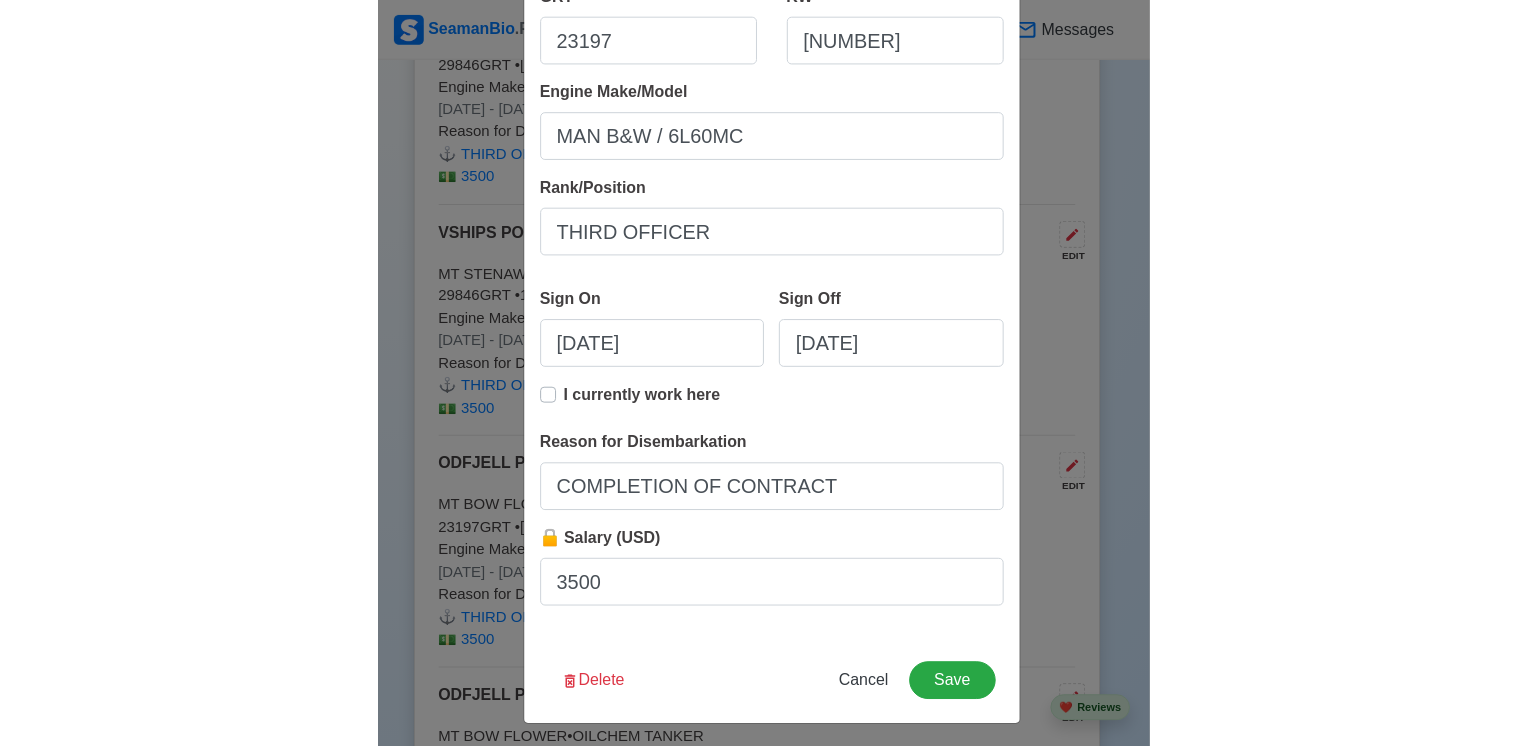 scroll, scrollTop: 420, scrollLeft: 0, axis: vertical 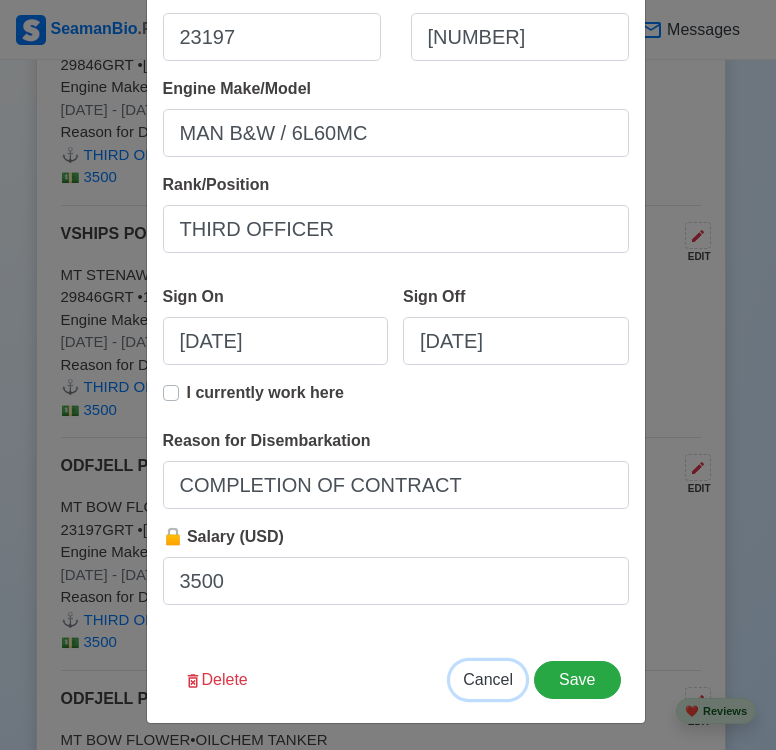 click on "Cancel" at bounding box center (488, 680) 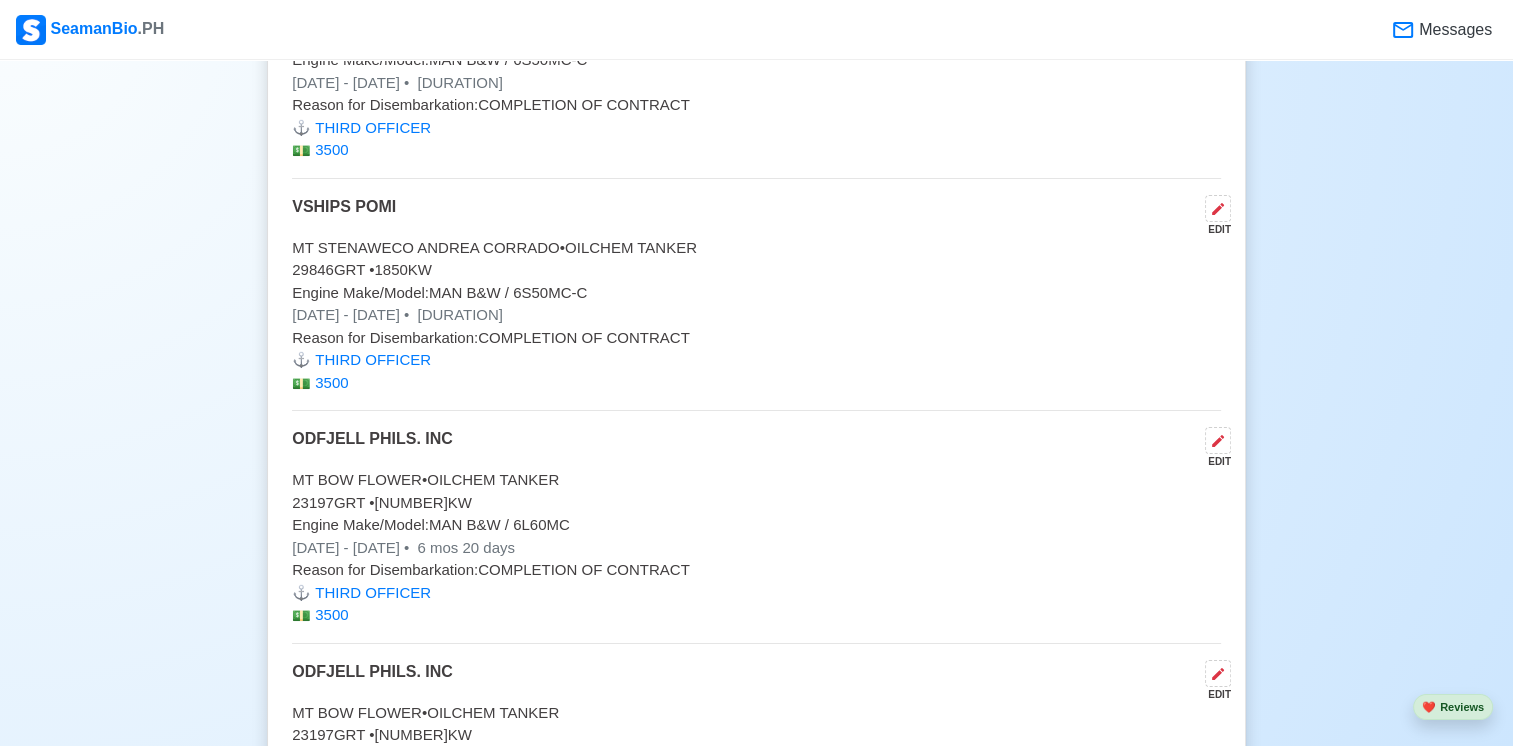 click on "MT BOW FLOWER  •  OILCHEM TANKER" at bounding box center [756, 480] 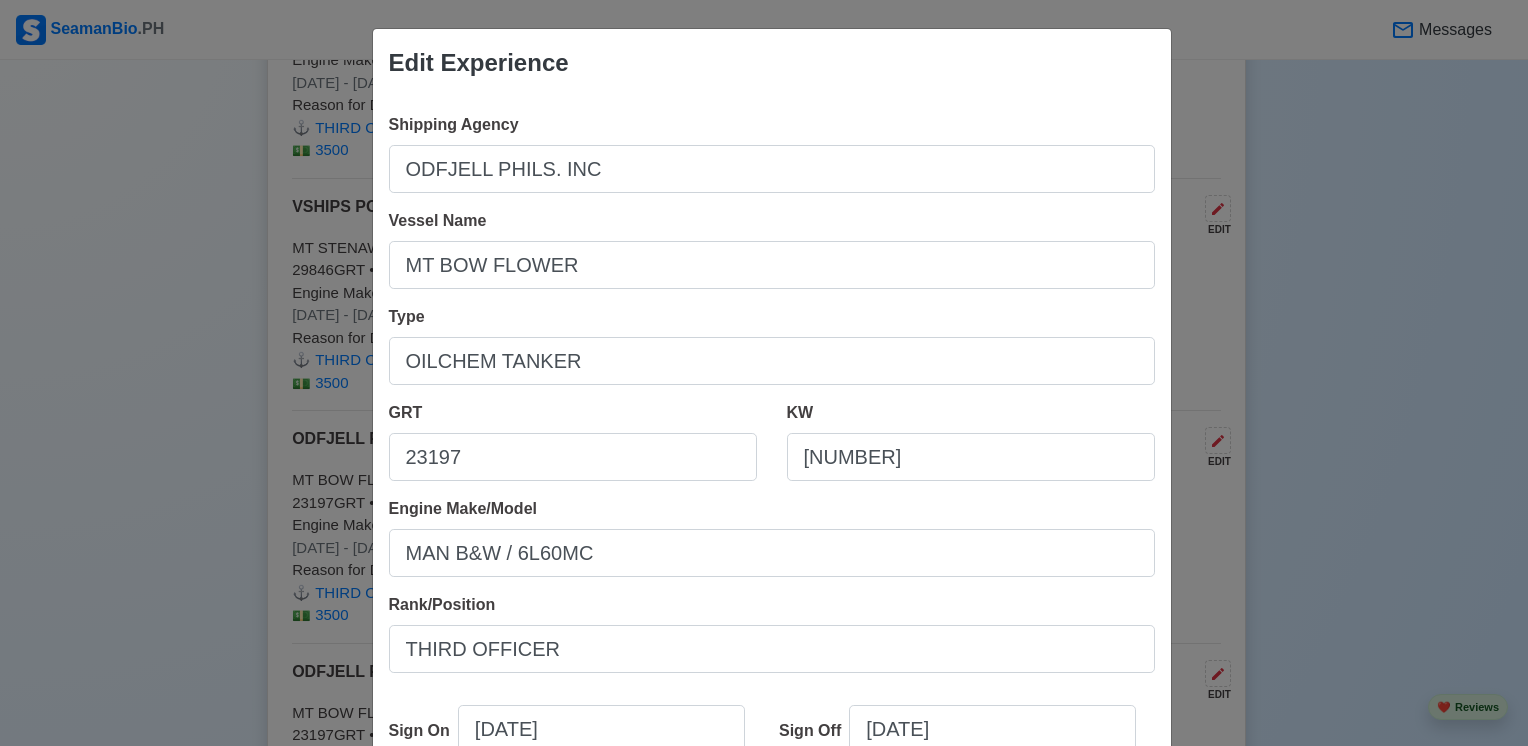 scroll, scrollTop: 100, scrollLeft: 0, axis: vertical 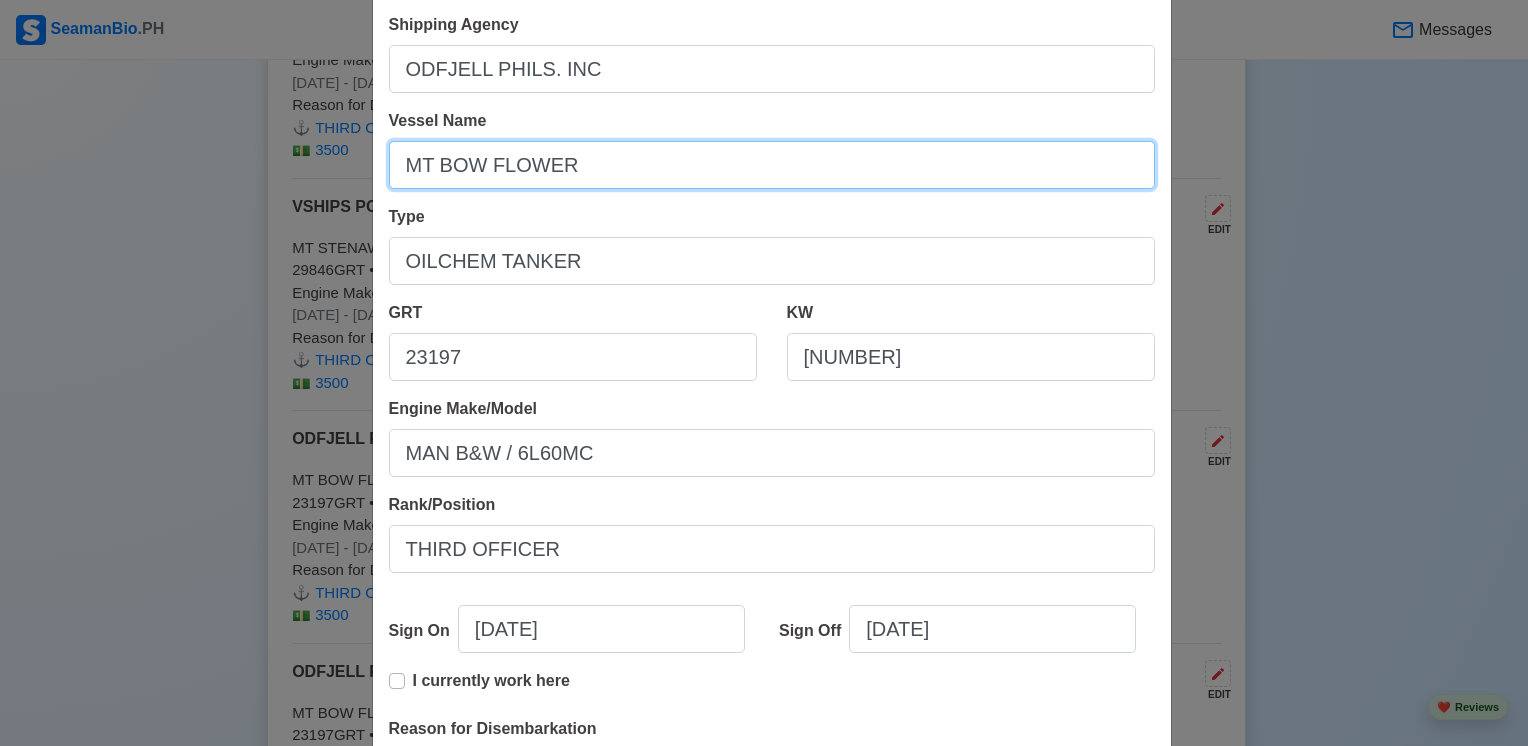 click on "MT BOW FLOWER" at bounding box center (772, 165) 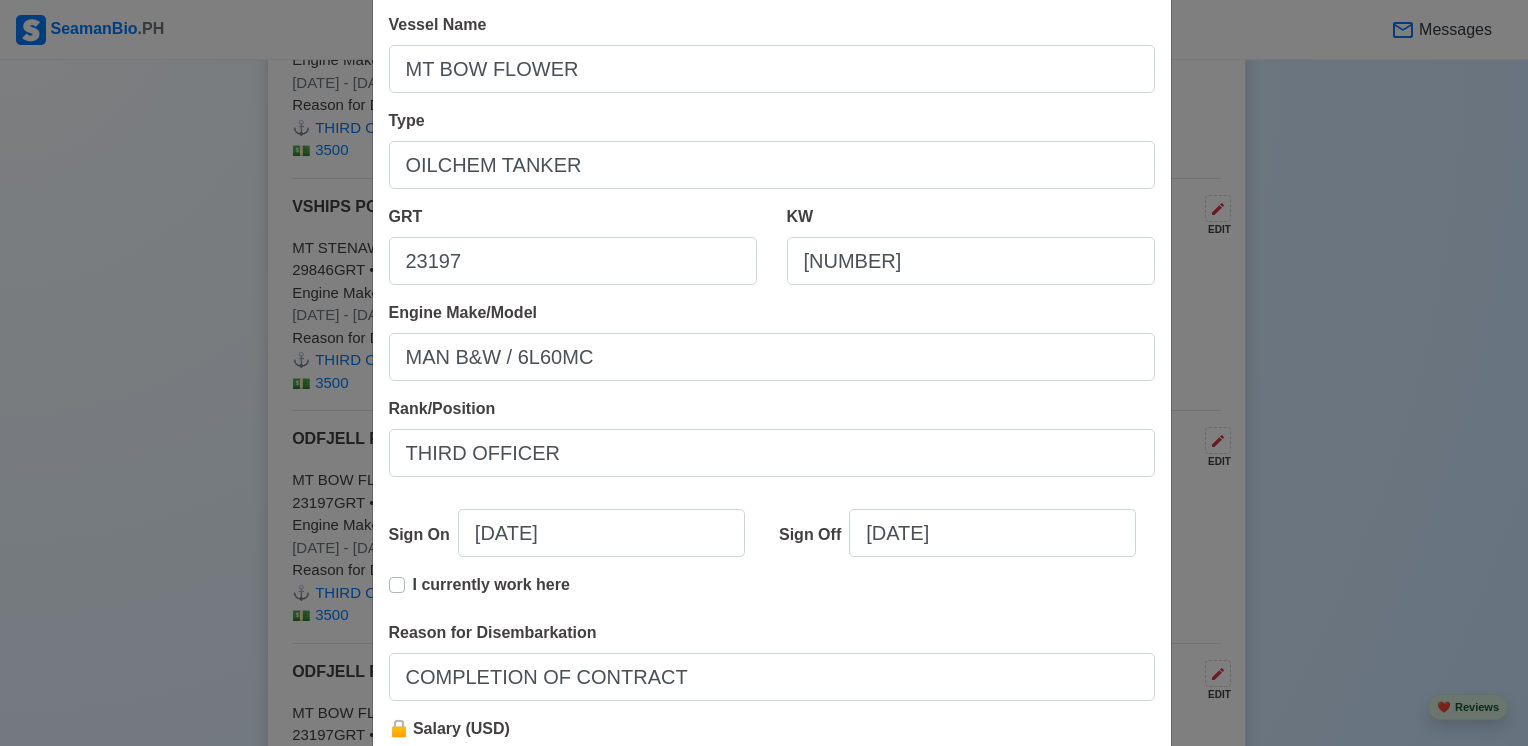 scroll, scrollTop: 300, scrollLeft: 0, axis: vertical 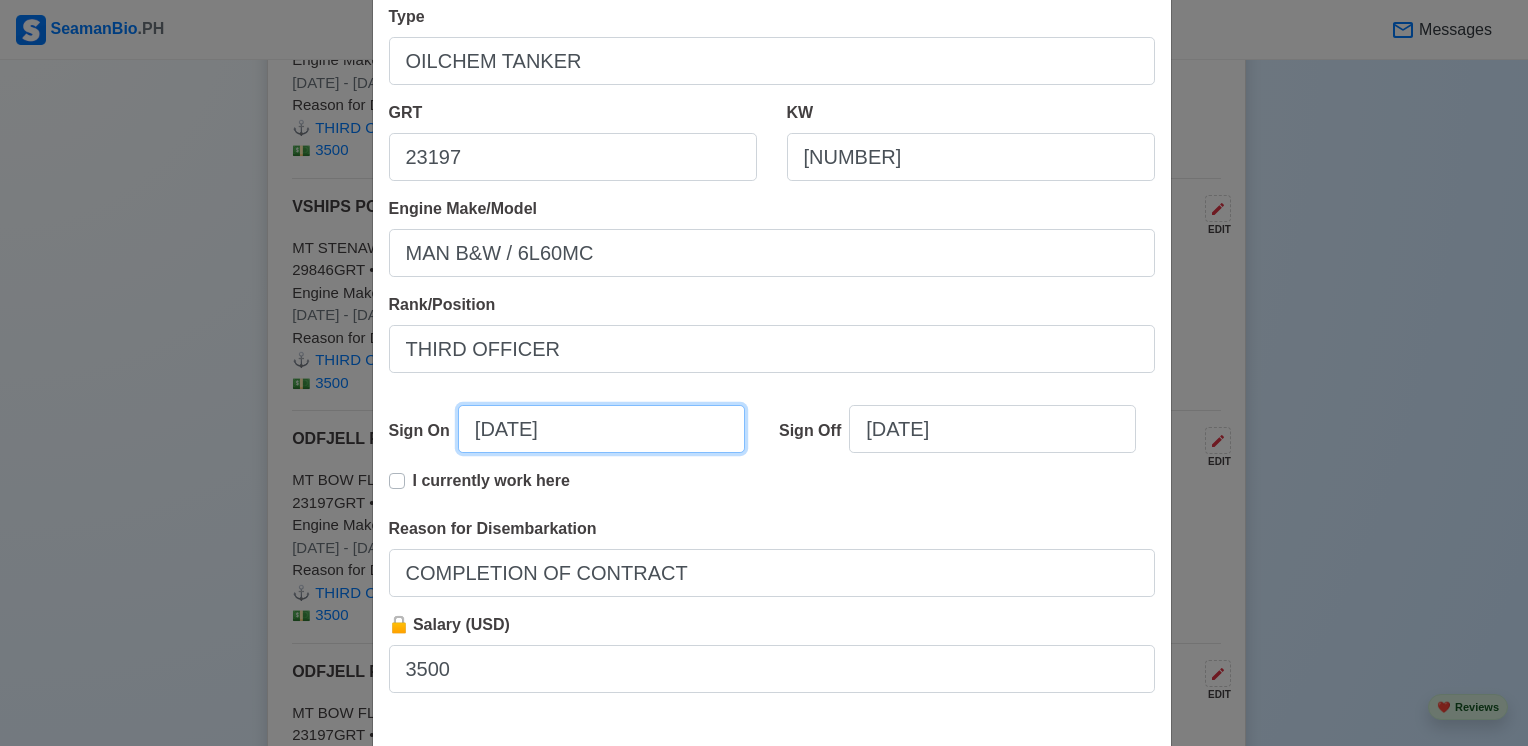select on "****" 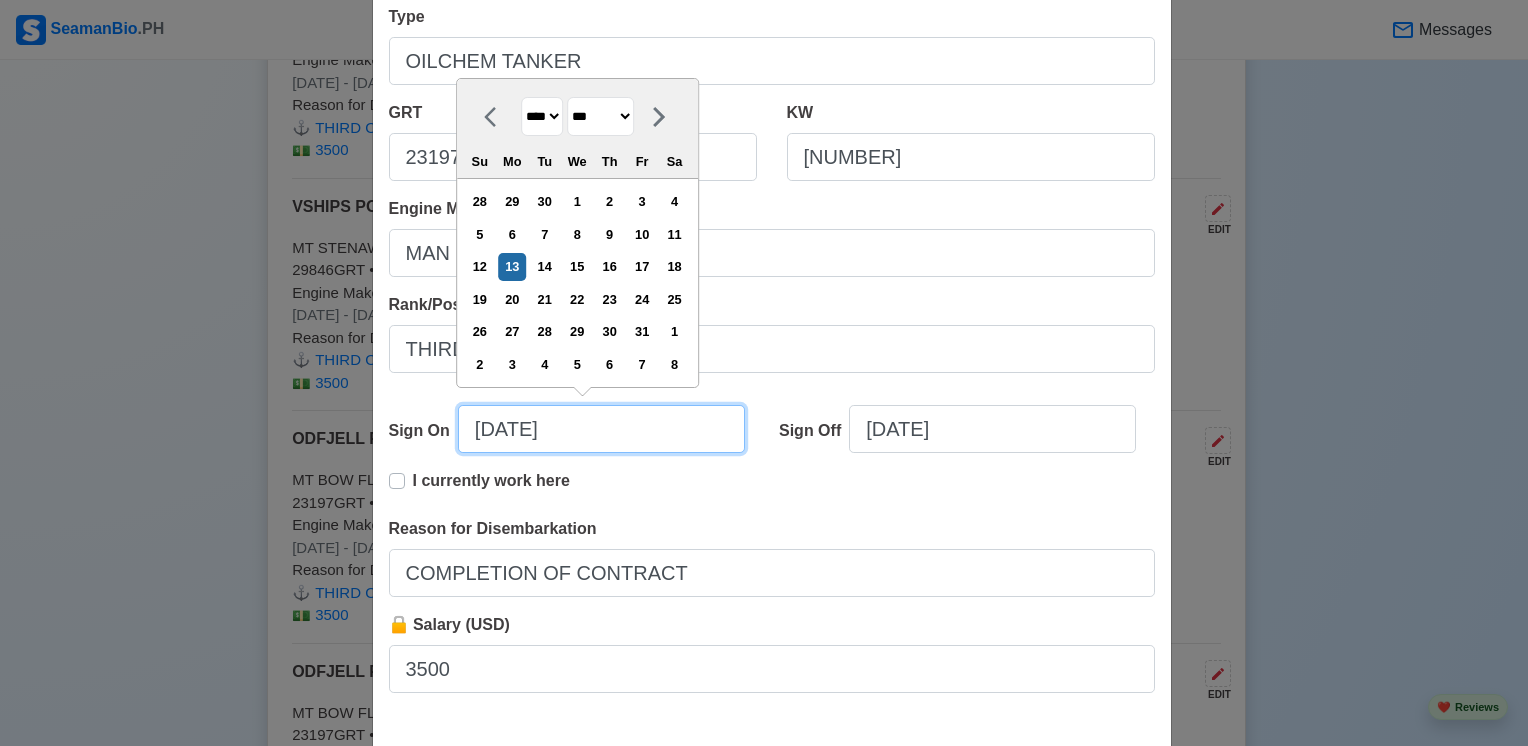 drag, startPoint x: 589, startPoint y: 438, endPoint x: 459, endPoint y: 445, distance: 130.18832 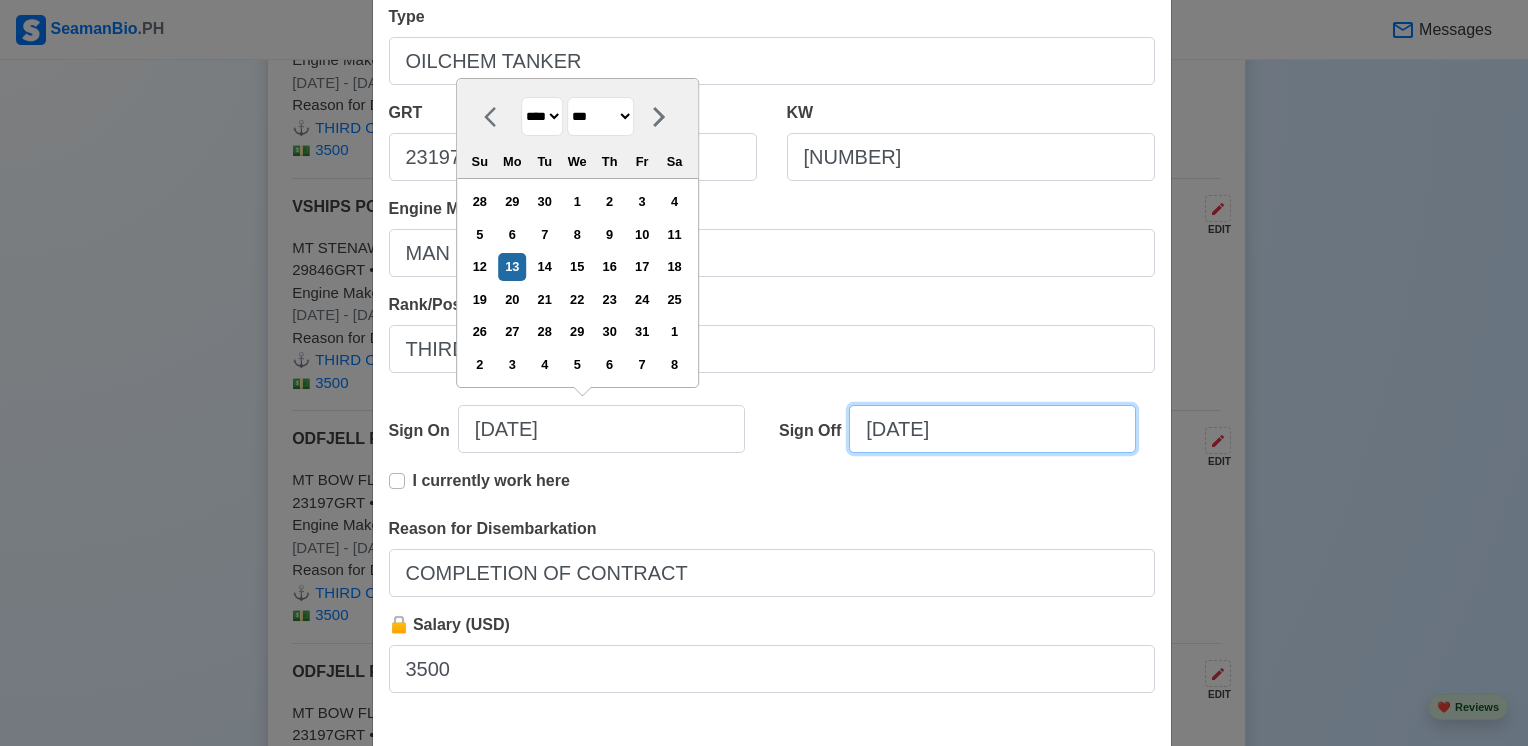 click on "[DATE]" at bounding box center [992, 429] 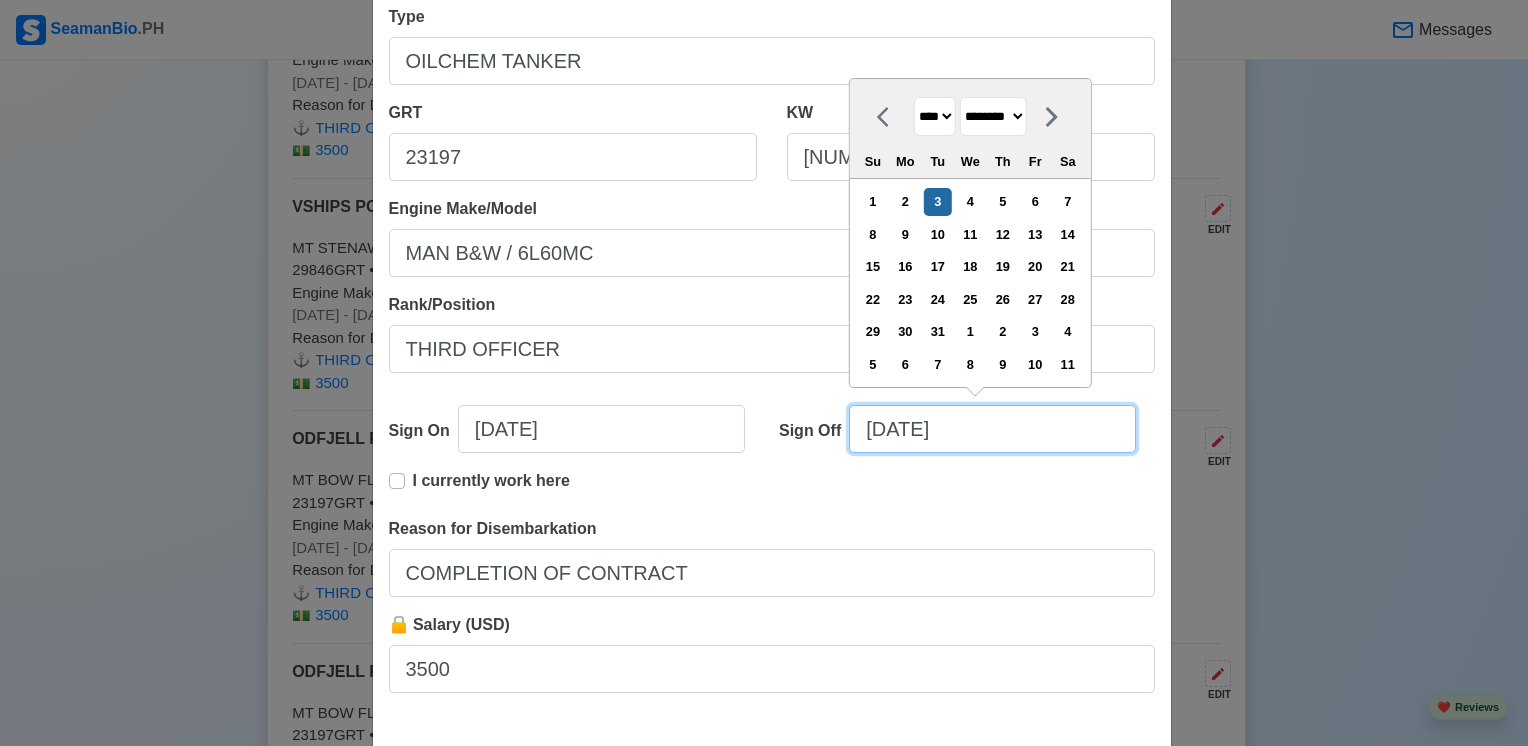 click on "[DATE]" at bounding box center [992, 429] 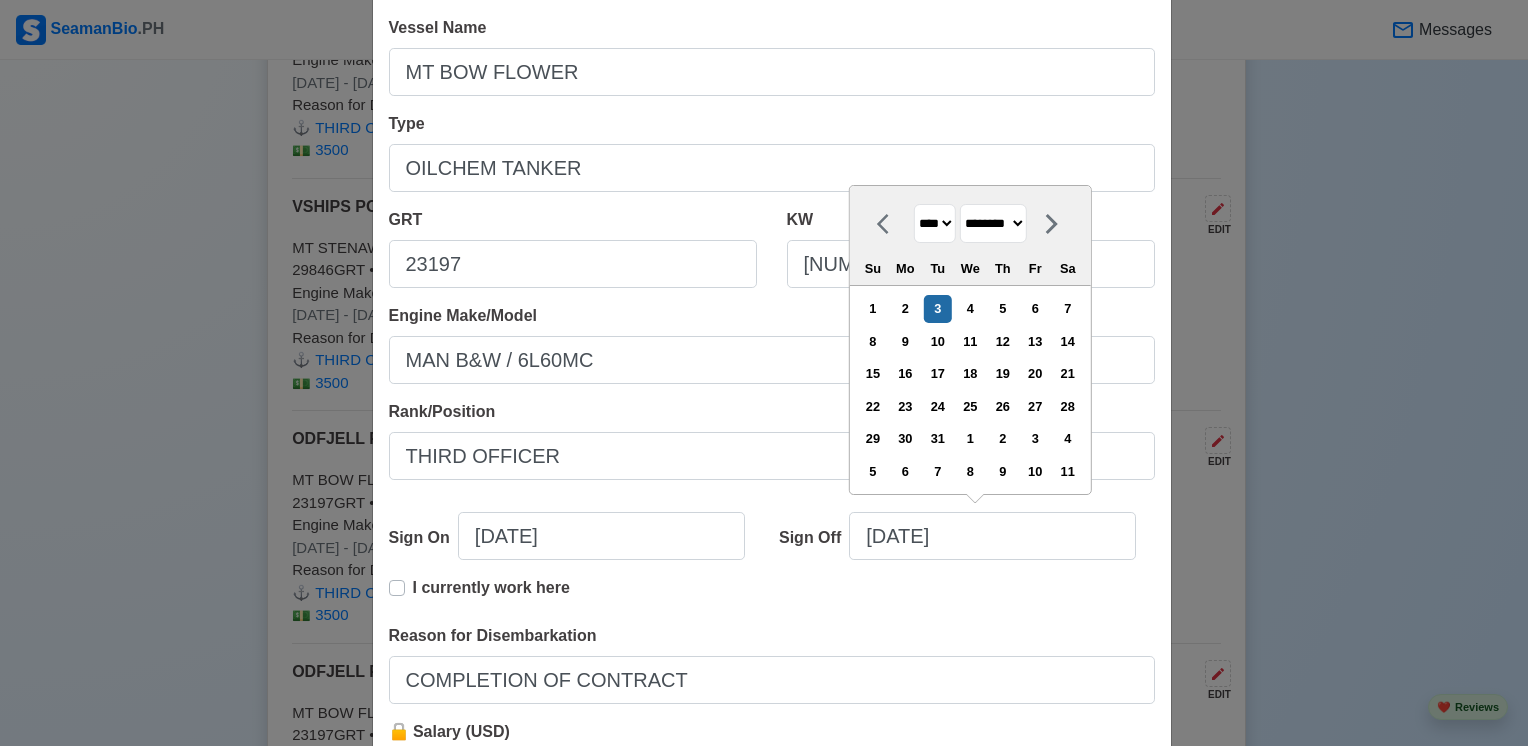 scroll, scrollTop: 192, scrollLeft: 0, axis: vertical 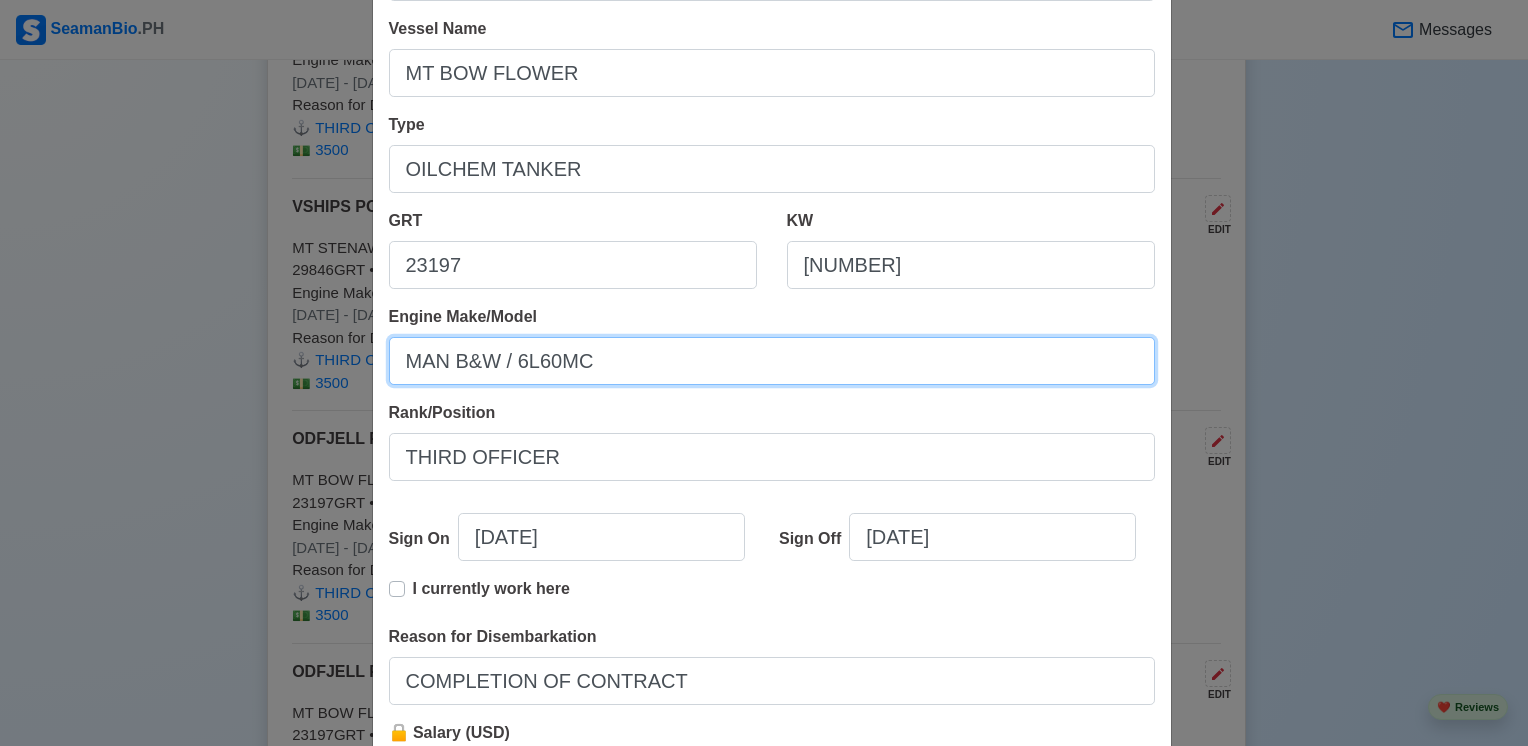 drag, startPoint x: 615, startPoint y: 366, endPoint x: 517, endPoint y: 362, distance: 98.0816 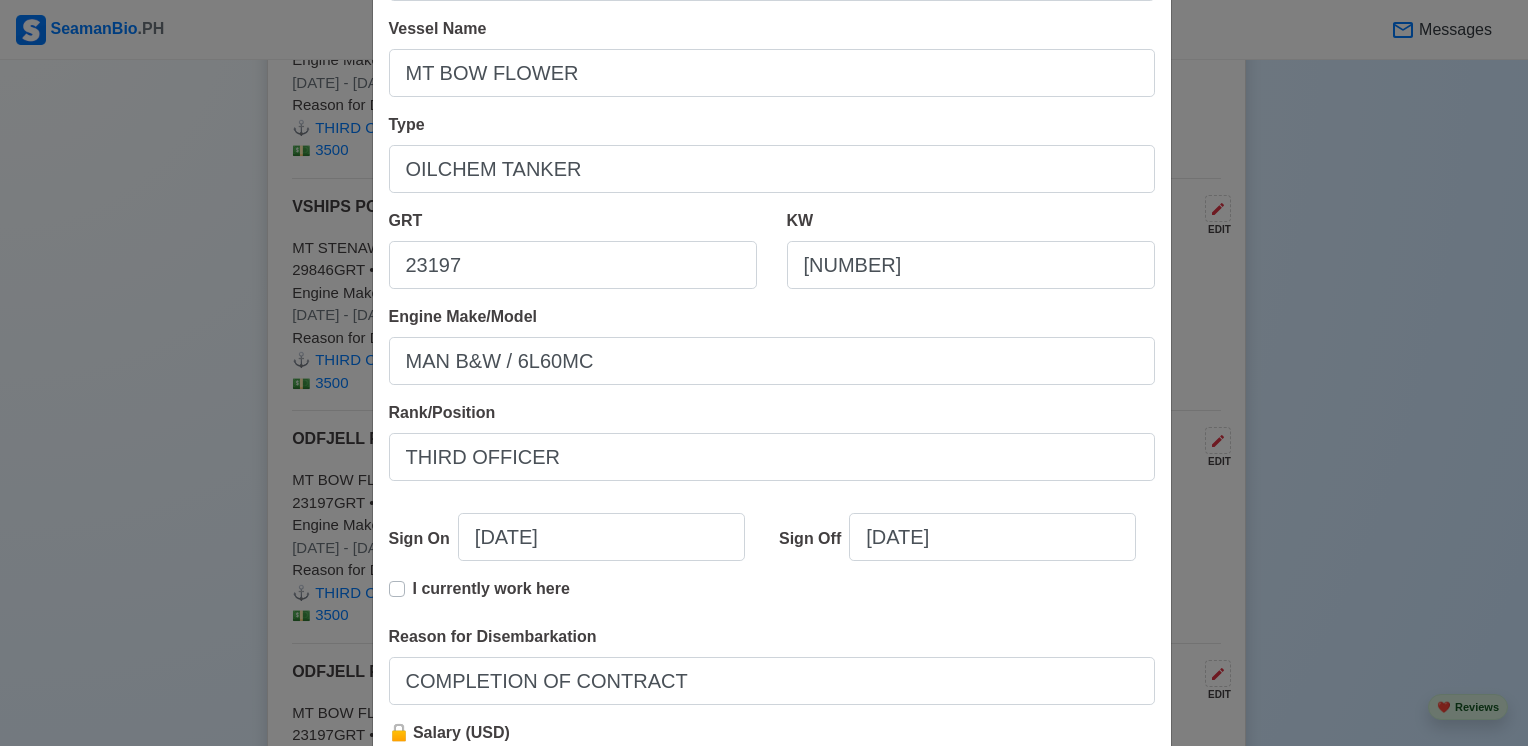 click on "Edit Experience Shipping Agency ODFJELL PHILS. INC Vessel Name MT BOW FLOWER Type OILCHEM TANKER GRT 23197 KW 17360 Engine Make/Model MAN B&W / 6L60MC Rank/Position [RANK] Sign On [DATE] Sign Off [DATE] I currently work here Reason for Disembarkation COMPLETION OF CONTRACT 🔒 Salary (USD) 3500 Delete Cancel Save" at bounding box center (764, 373) 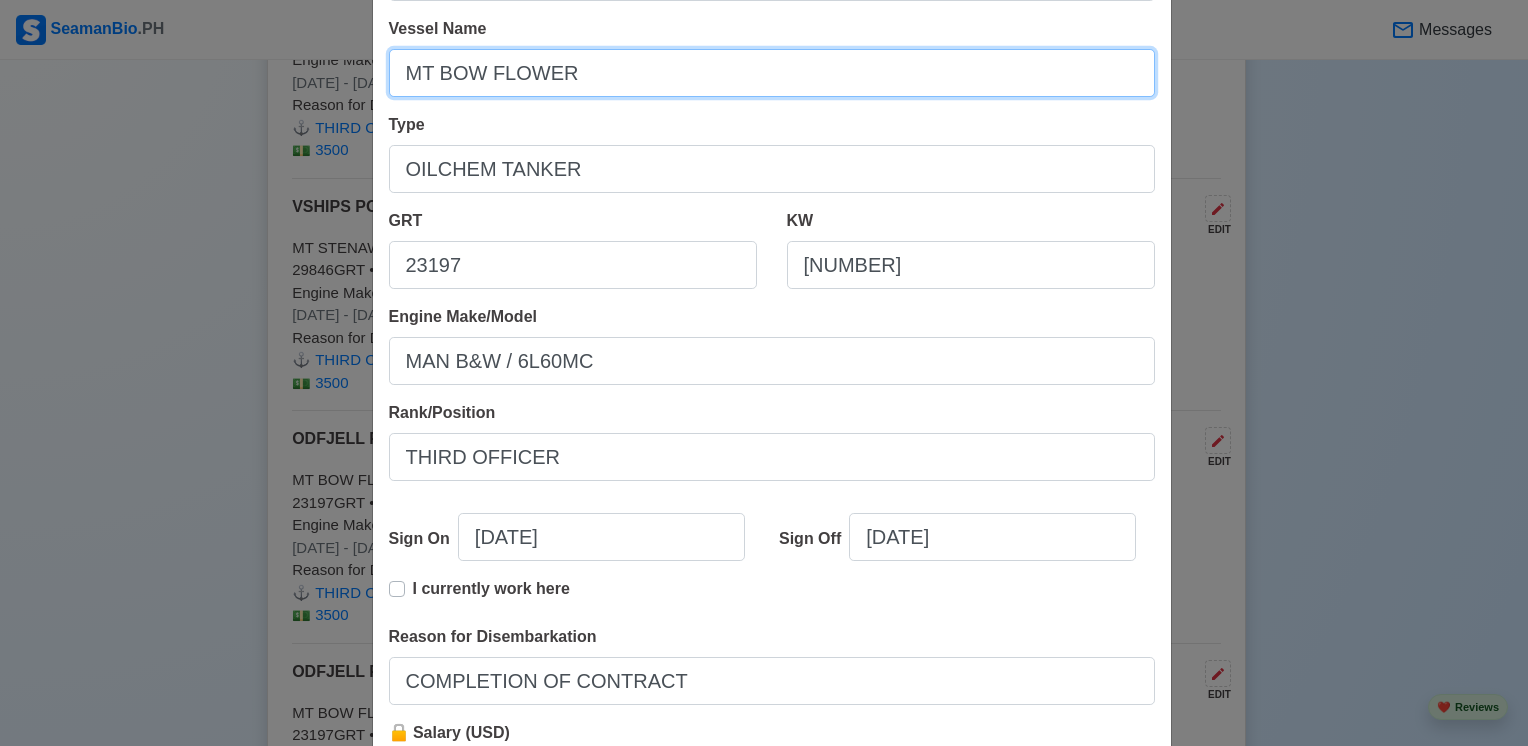 drag, startPoint x: 541, startPoint y: 64, endPoint x: 404, endPoint y: 65, distance: 137.00365 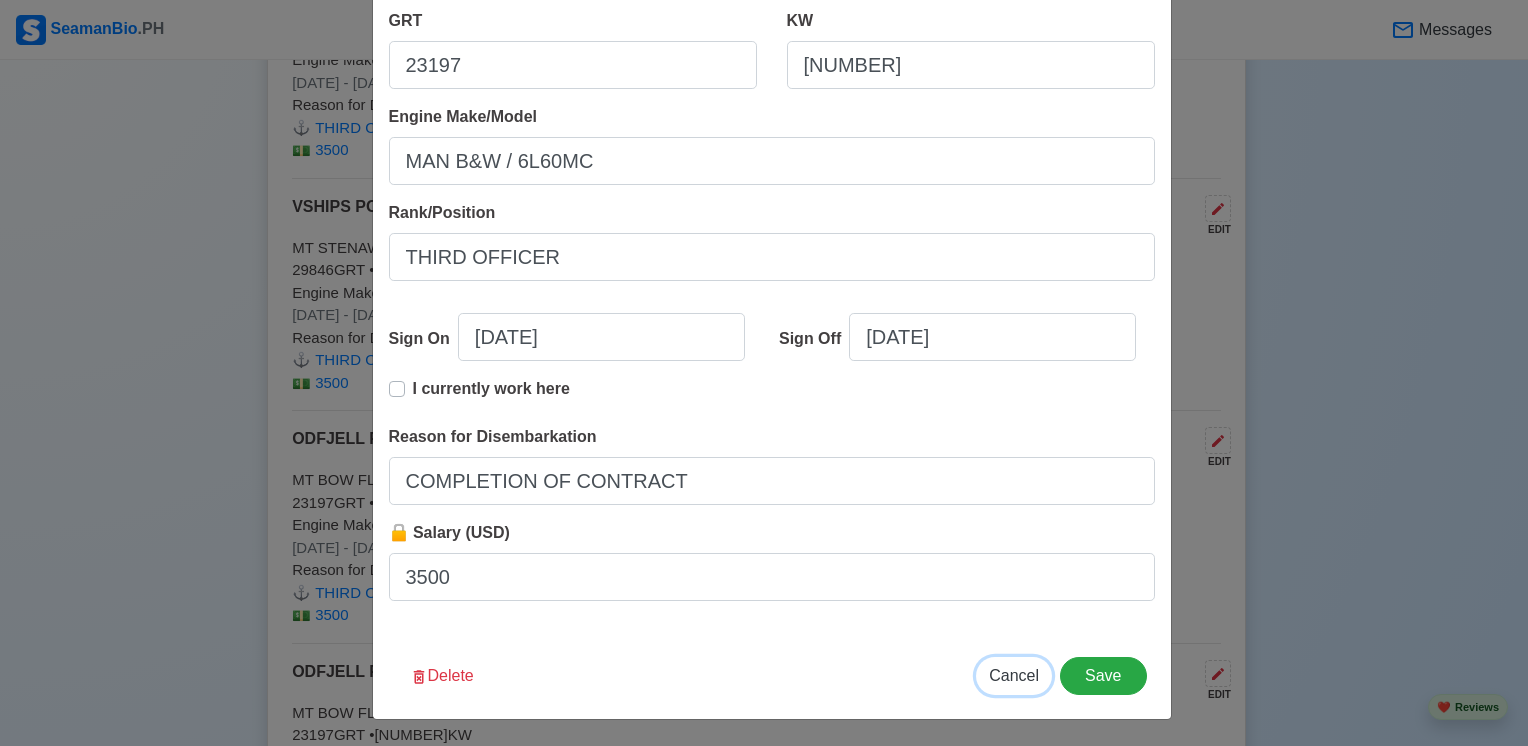 click on "Cancel" at bounding box center [1014, 675] 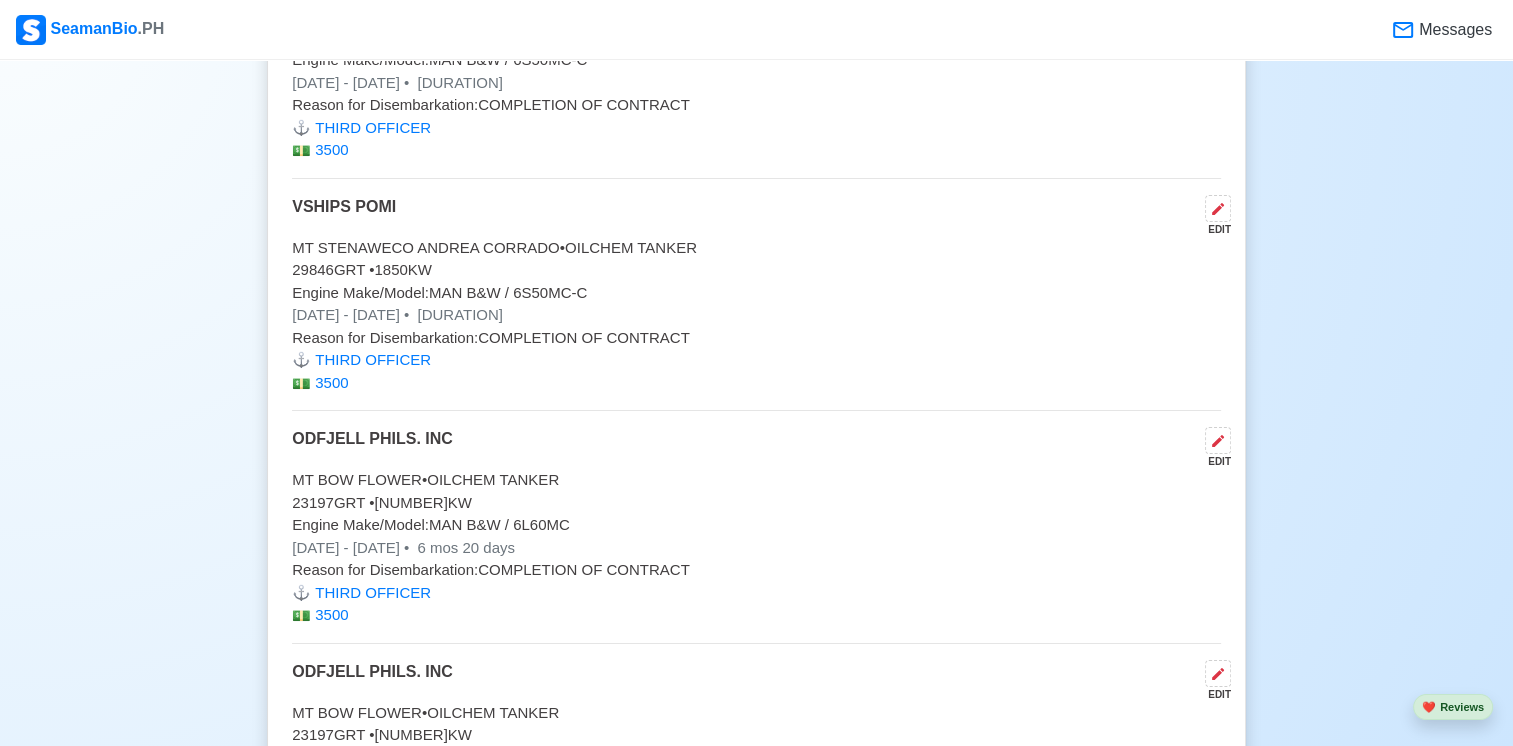 click on "23197  GRT •  17360  KW" at bounding box center (756, 503) 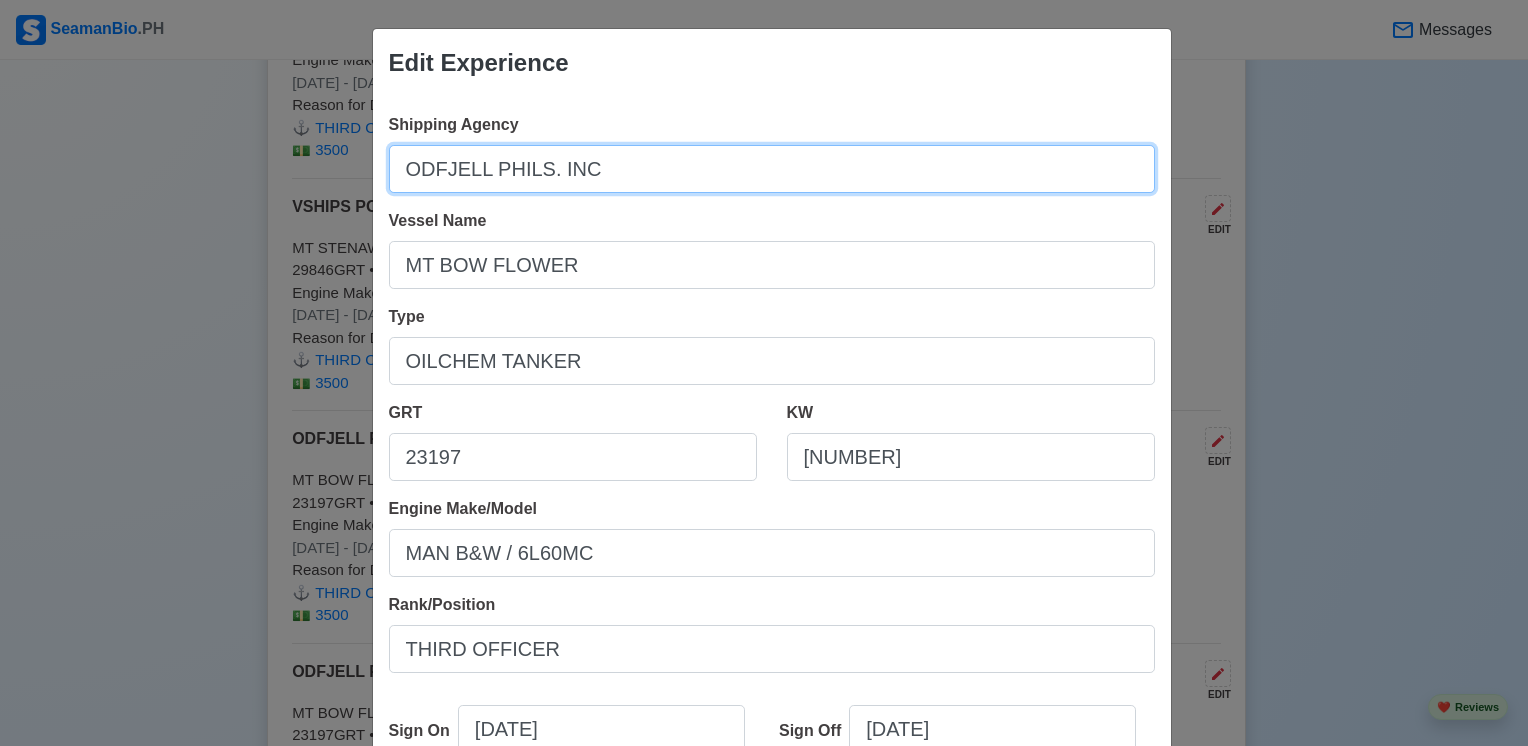drag, startPoint x: 596, startPoint y: 173, endPoint x: 348, endPoint y: 182, distance: 248.16325 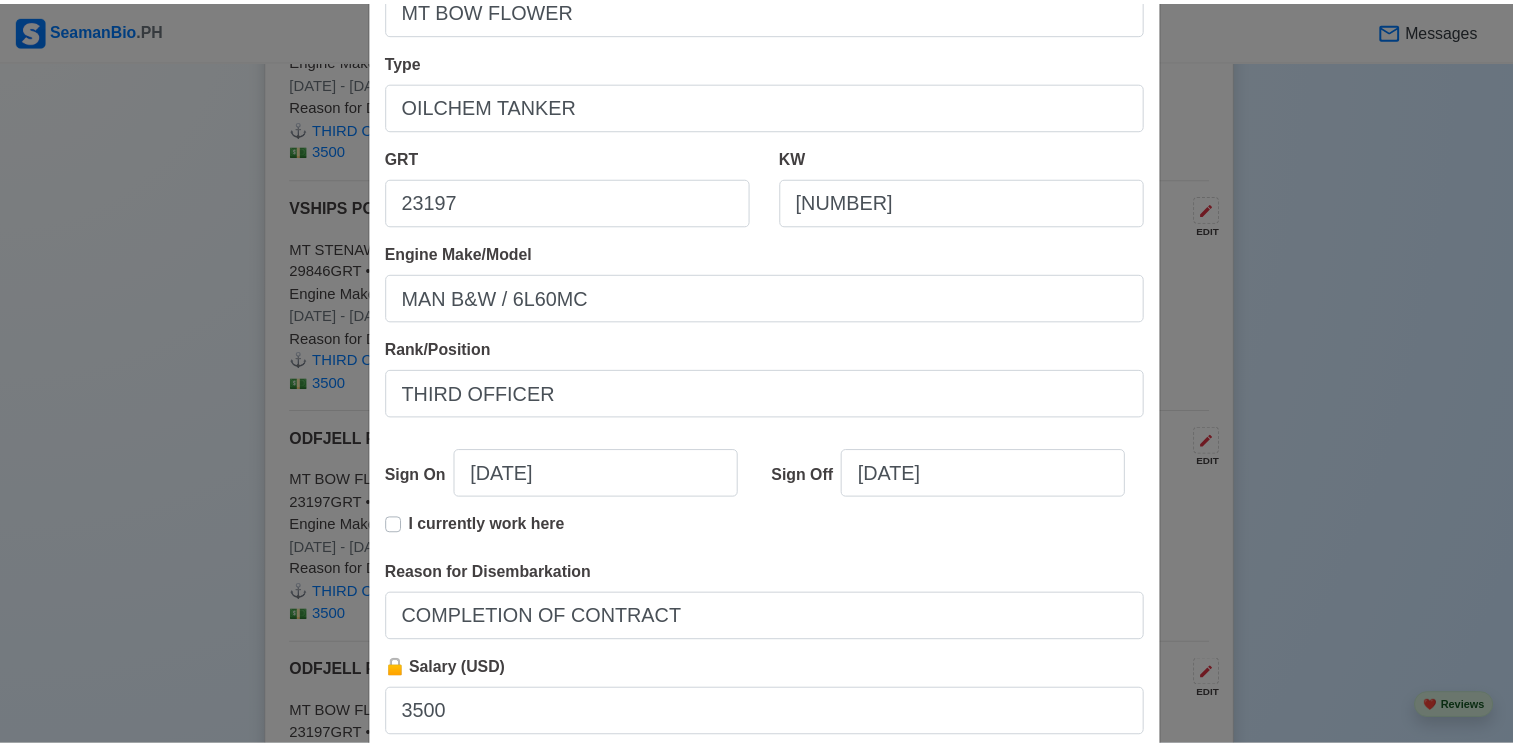scroll, scrollTop: 392, scrollLeft: 0, axis: vertical 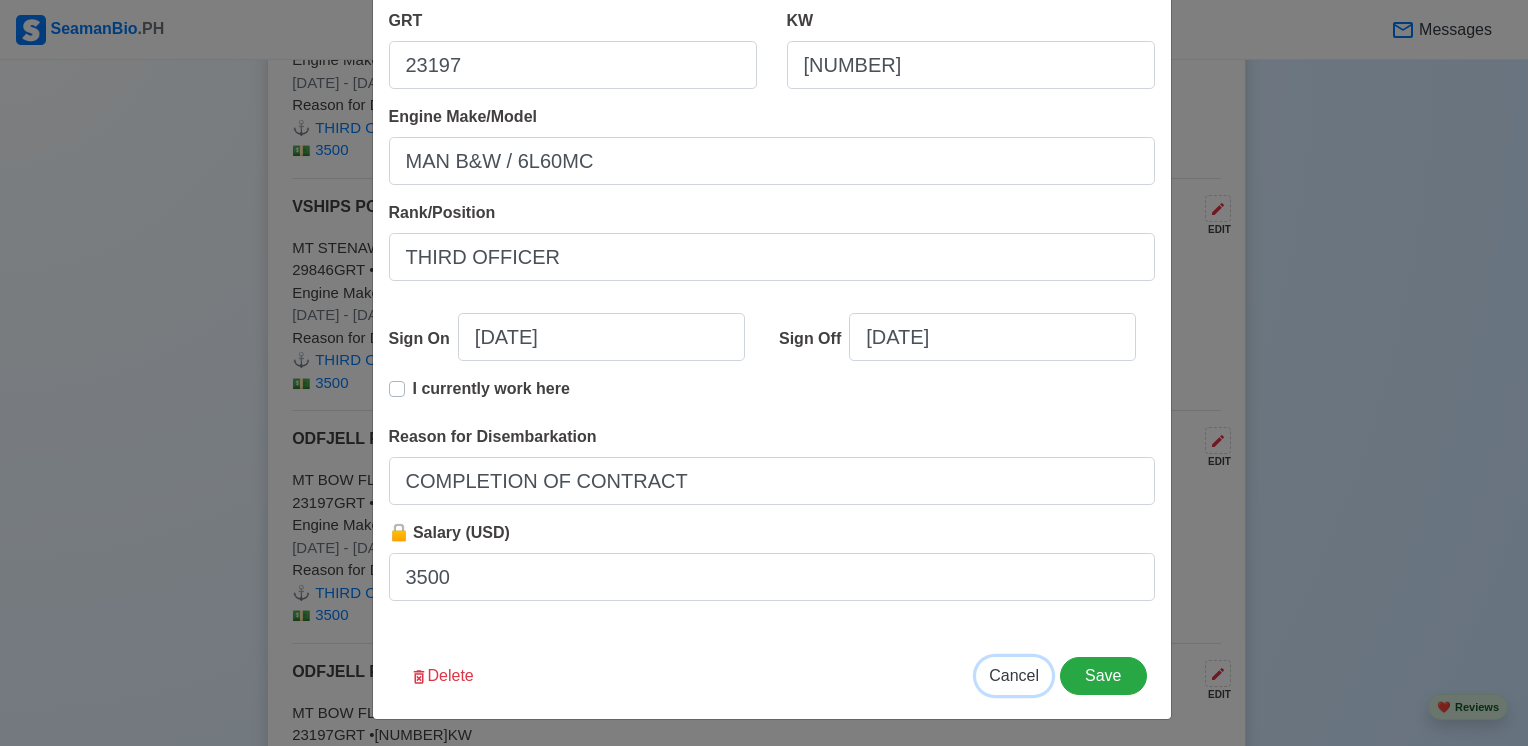 click on "Cancel" at bounding box center (1014, 675) 